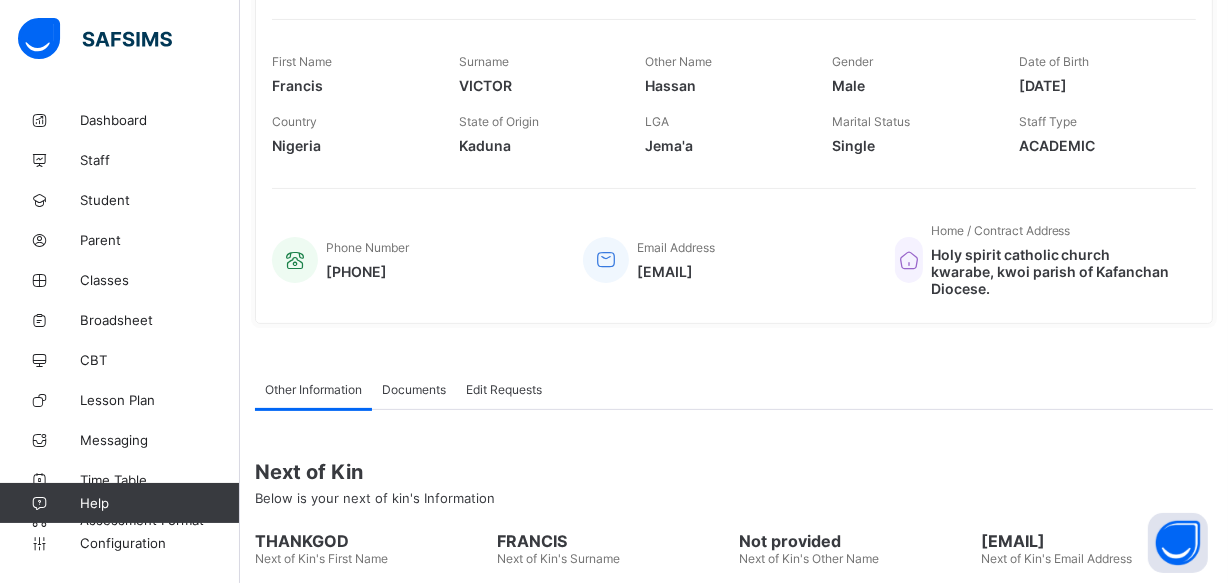 scroll, scrollTop: 460, scrollLeft: 0, axis: vertical 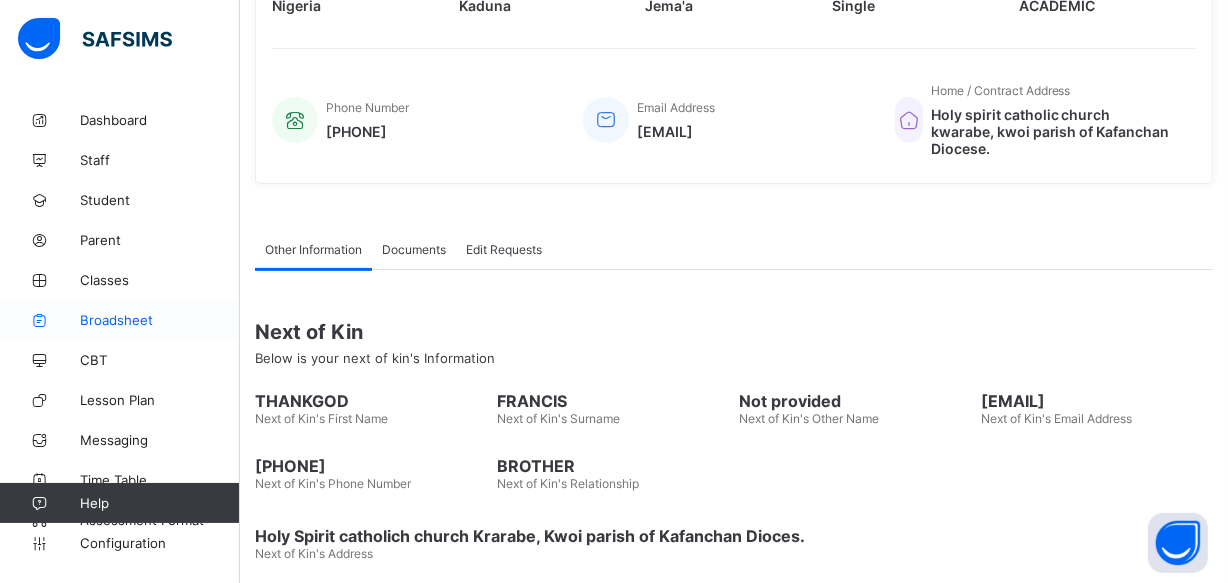 click on "Broadsheet" at bounding box center [160, 320] 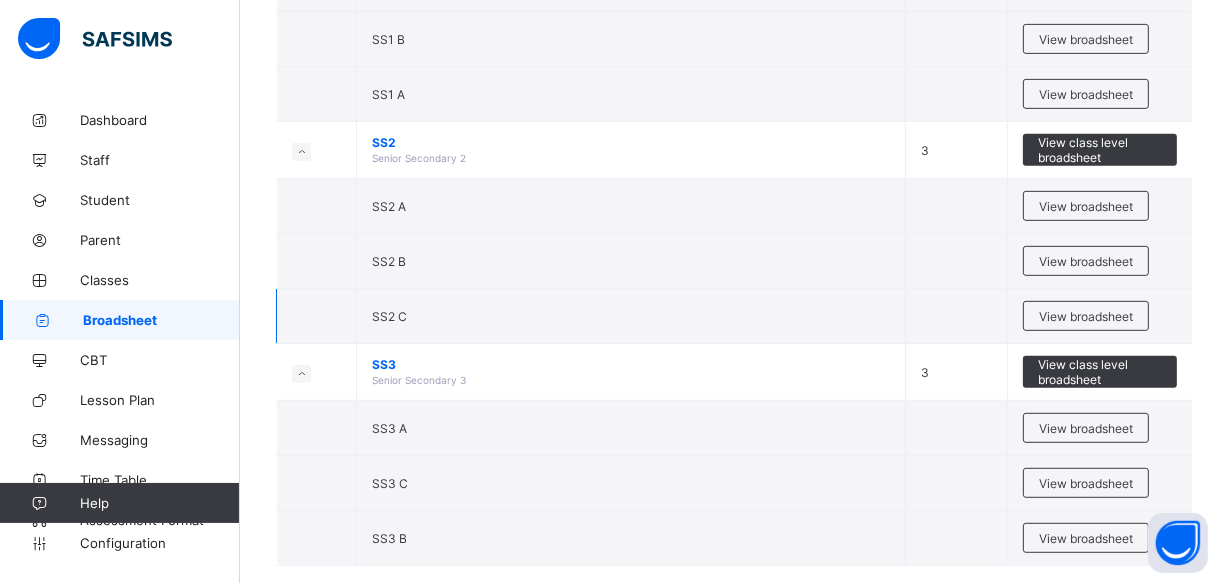 scroll, scrollTop: 880, scrollLeft: 0, axis: vertical 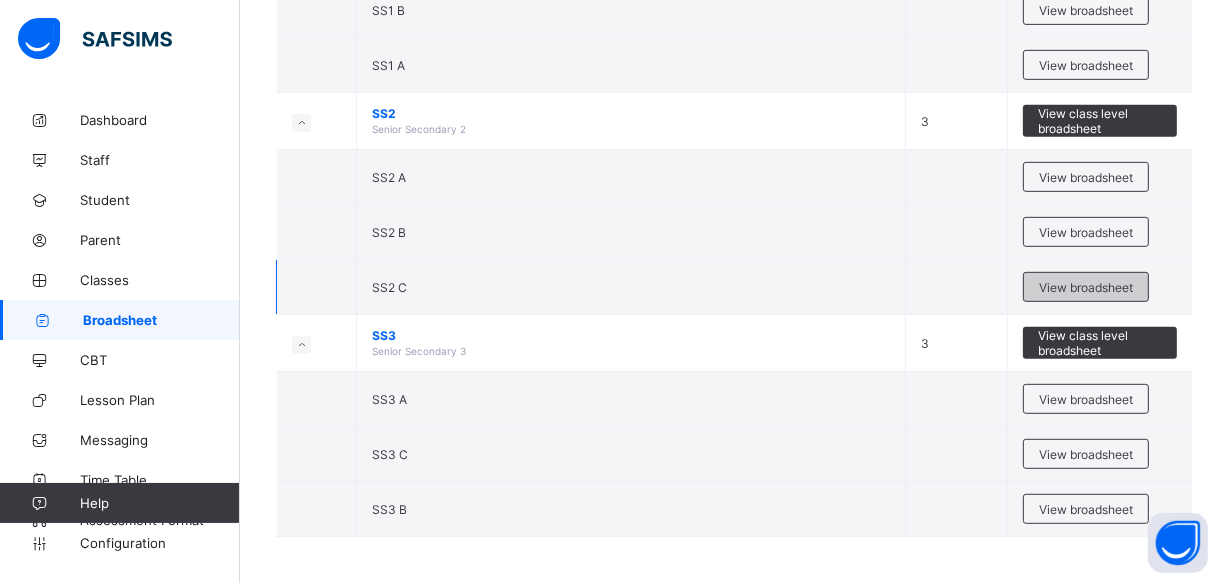 click on "View broadsheet" at bounding box center [1086, 287] 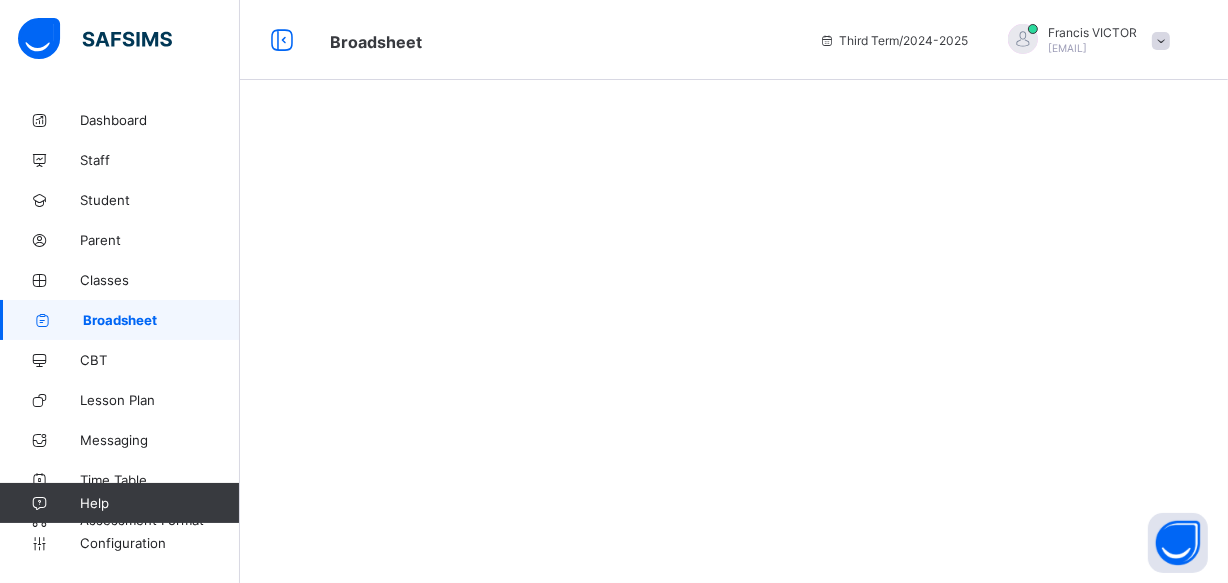 scroll, scrollTop: 0, scrollLeft: 0, axis: both 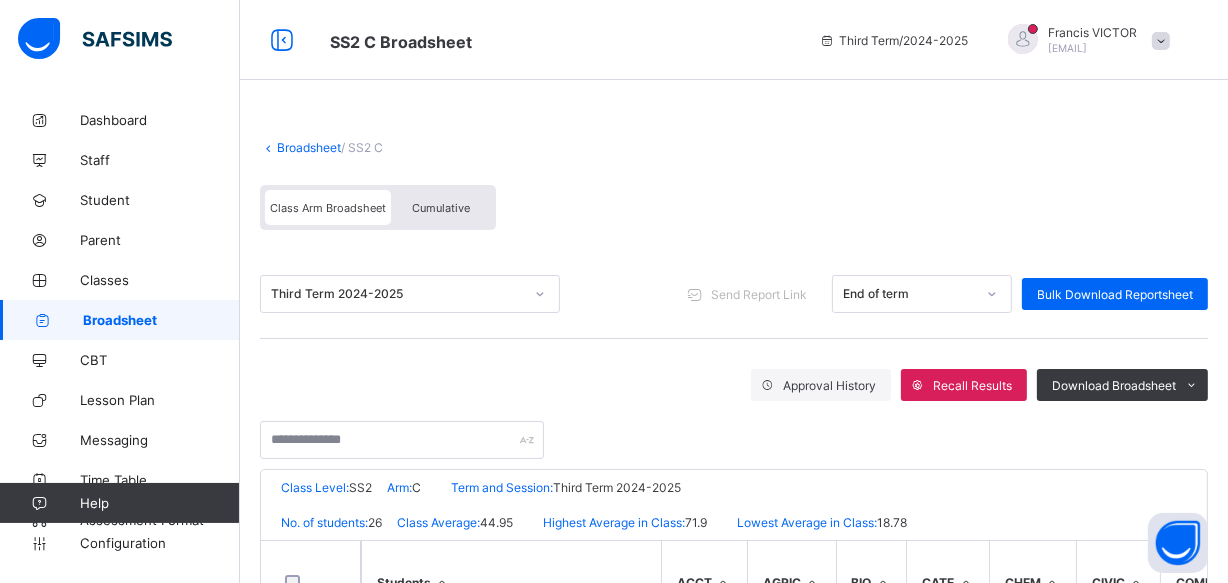 click on "Cumulative" at bounding box center [441, 208] 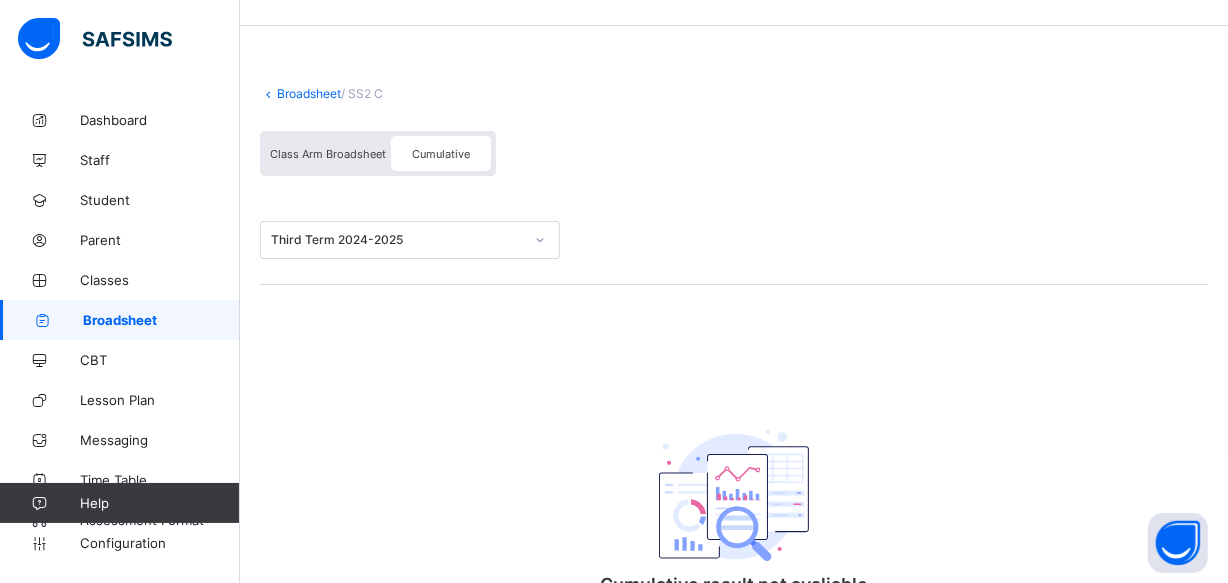 scroll, scrollTop: 0, scrollLeft: 0, axis: both 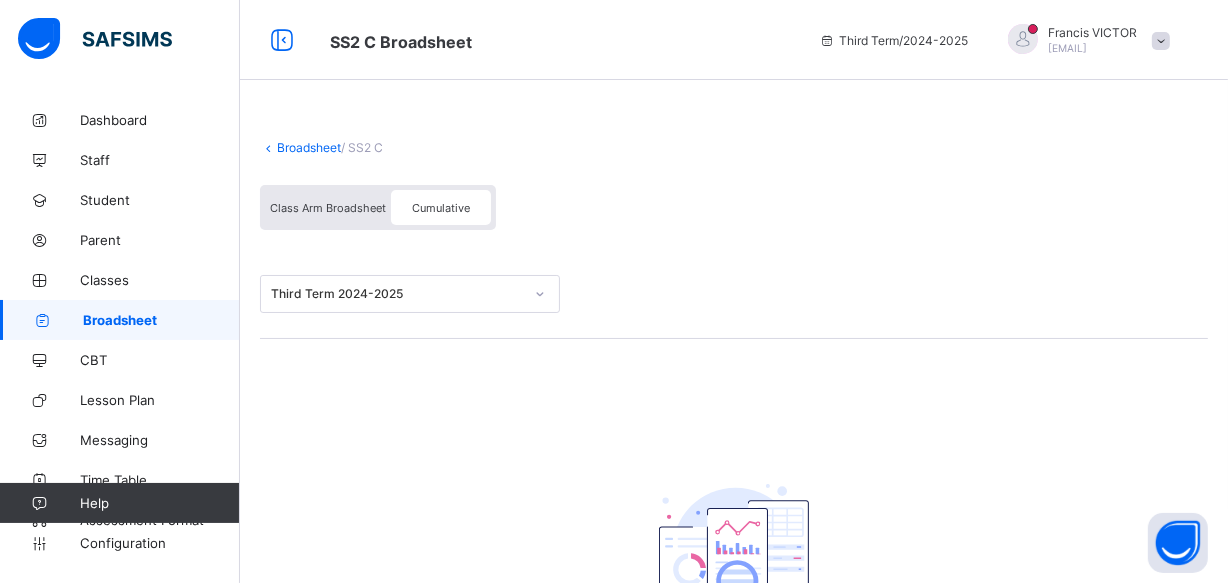 click on "Cumulative" at bounding box center (441, 208) 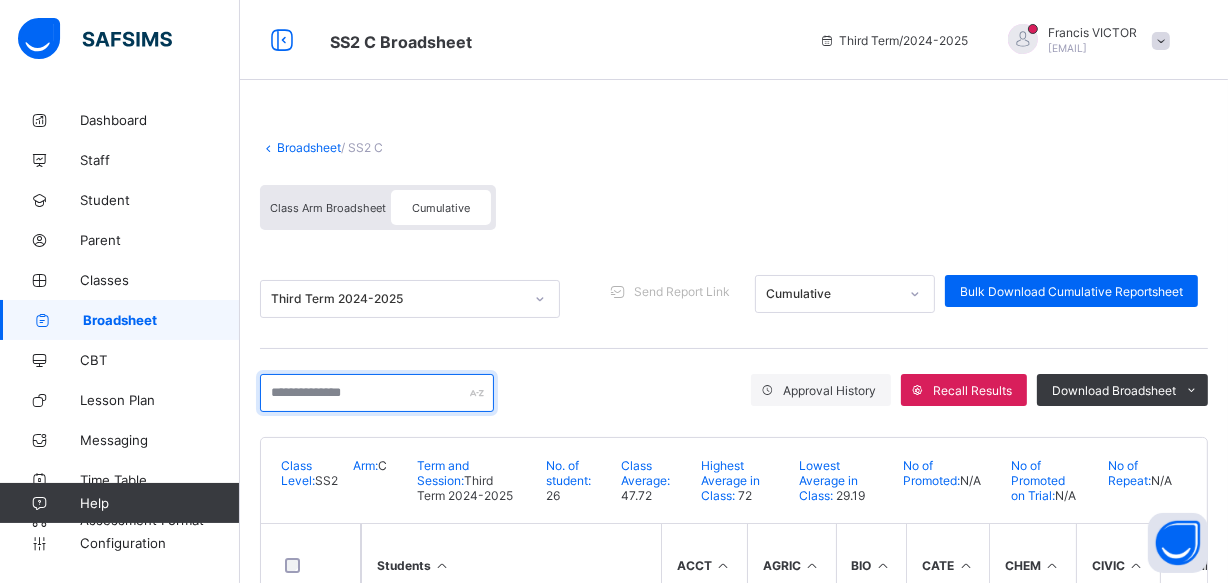 click at bounding box center (377, 393) 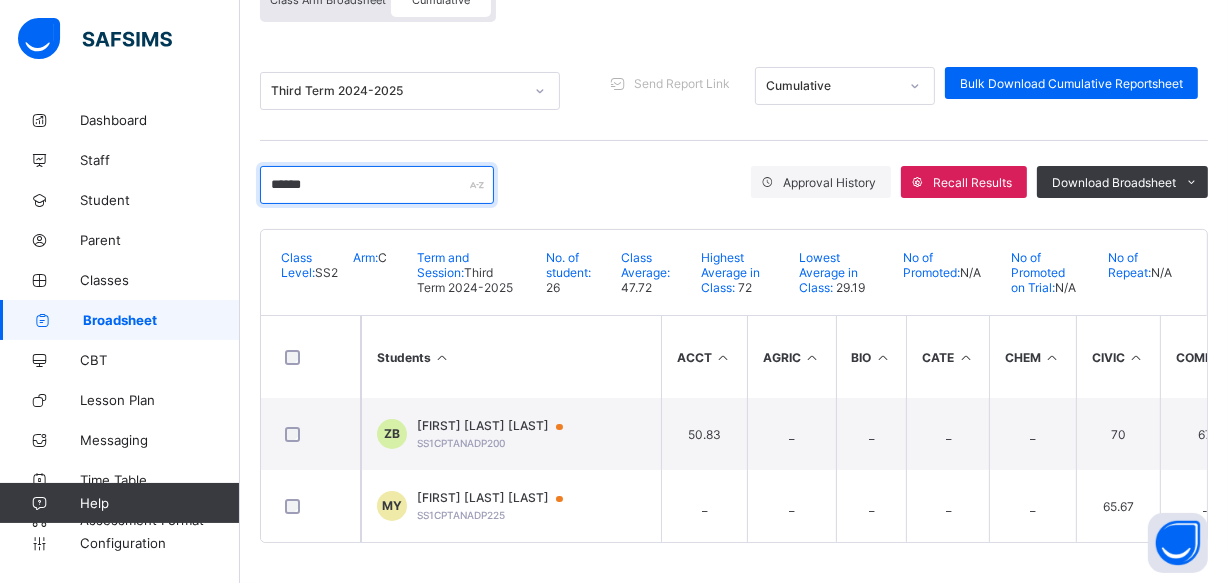 scroll, scrollTop: 212, scrollLeft: 0, axis: vertical 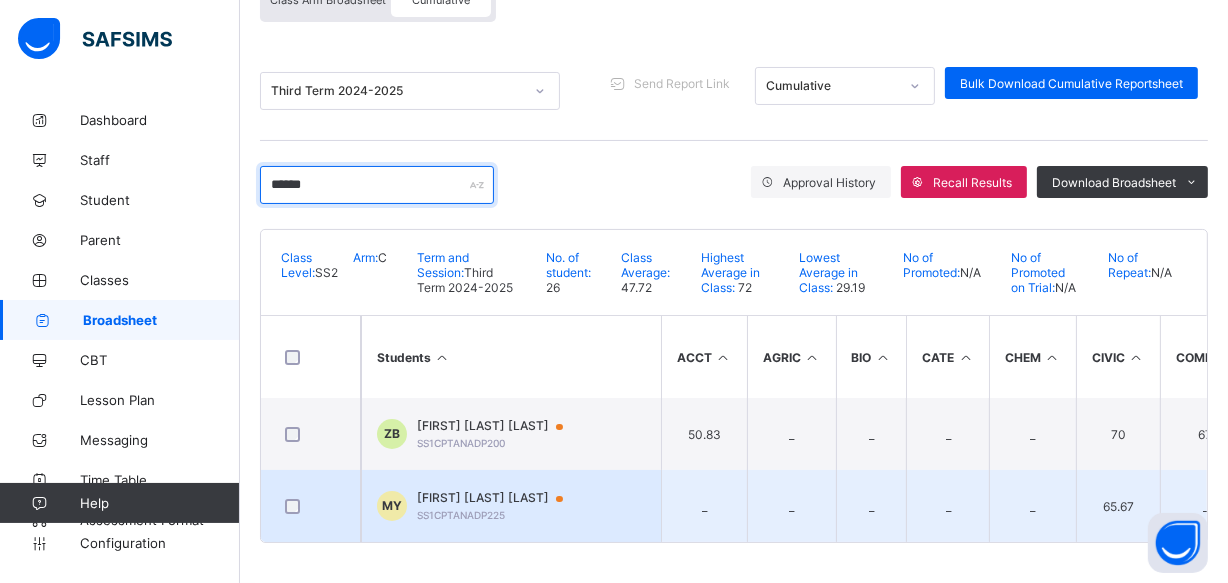 type on "******" 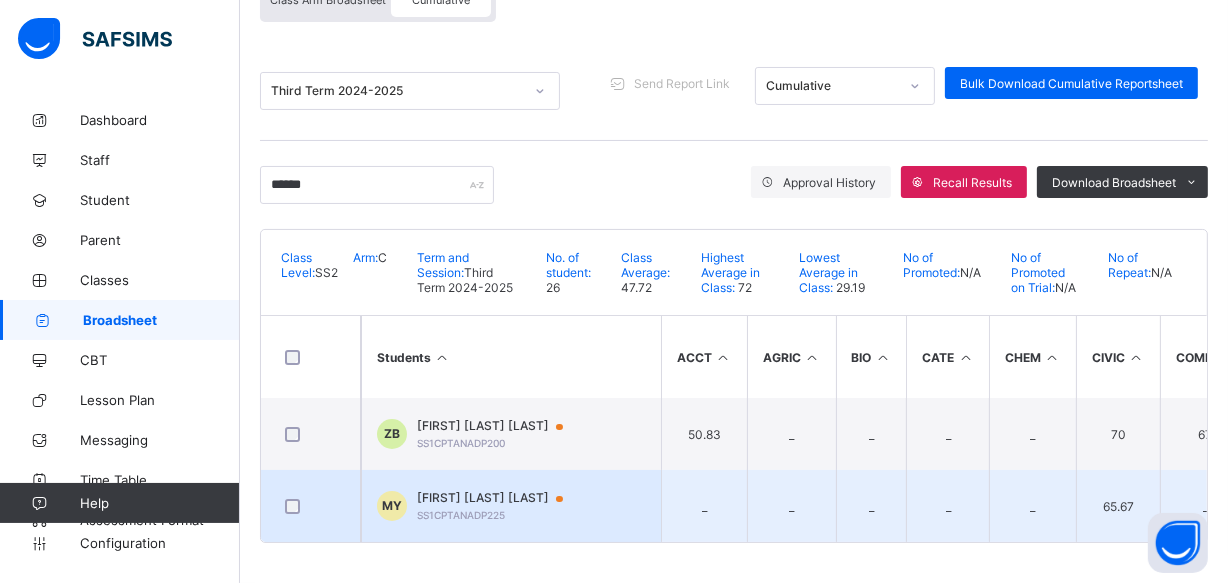 click on "[FIRST] [LAST] [LAST]" at bounding box center [499, 498] 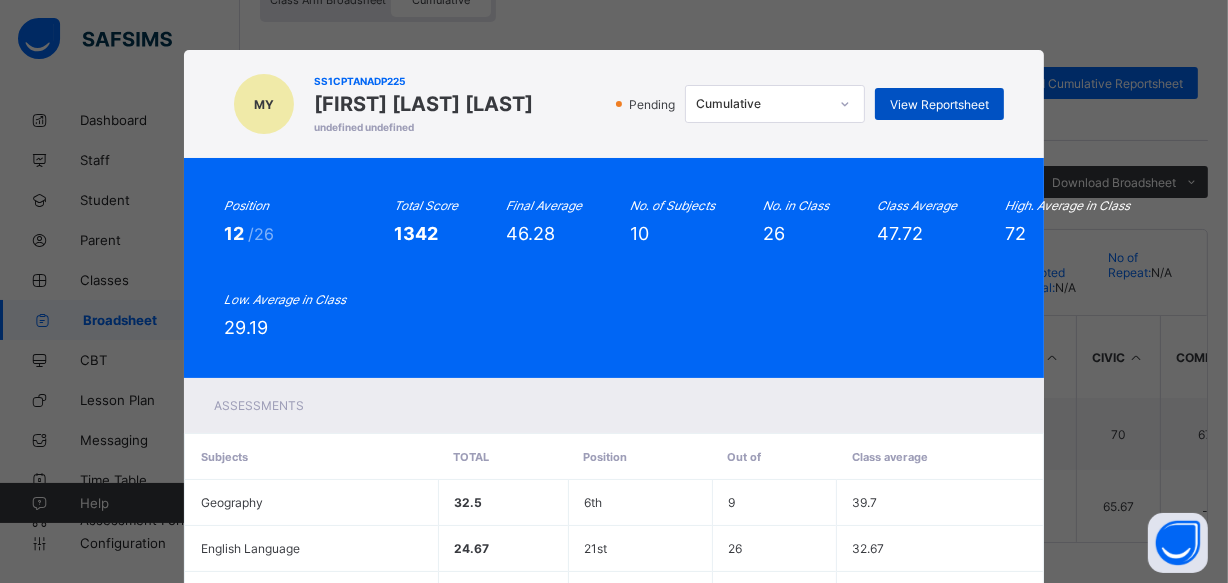 click on "View Reportsheet" at bounding box center [939, 104] 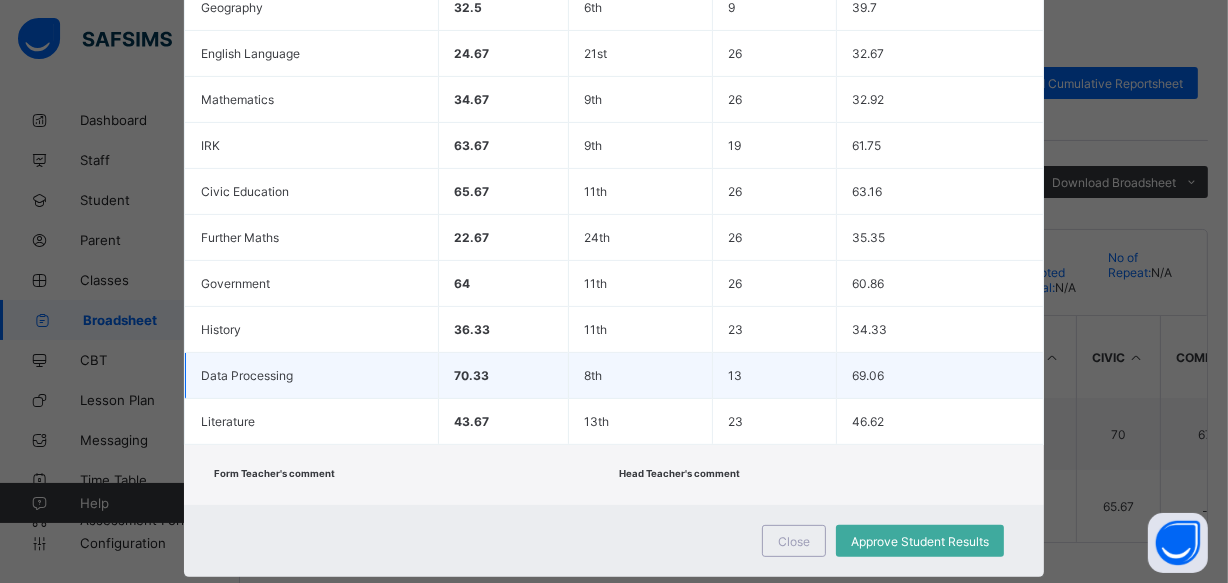 scroll, scrollTop: 533, scrollLeft: 0, axis: vertical 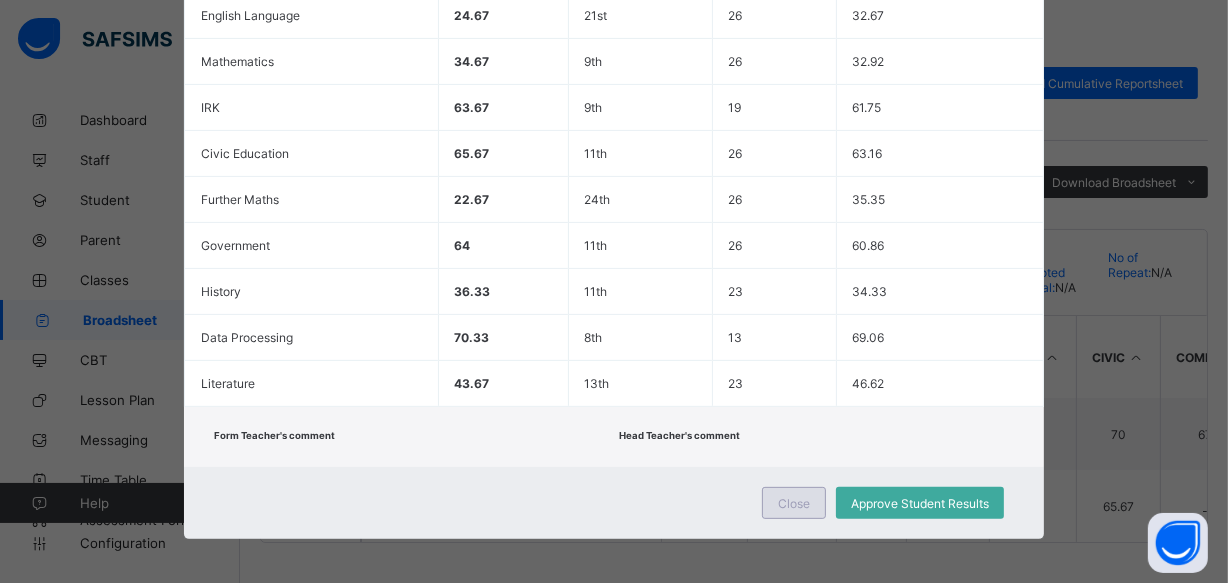 click on "Close" at bounding box center (794, 503) 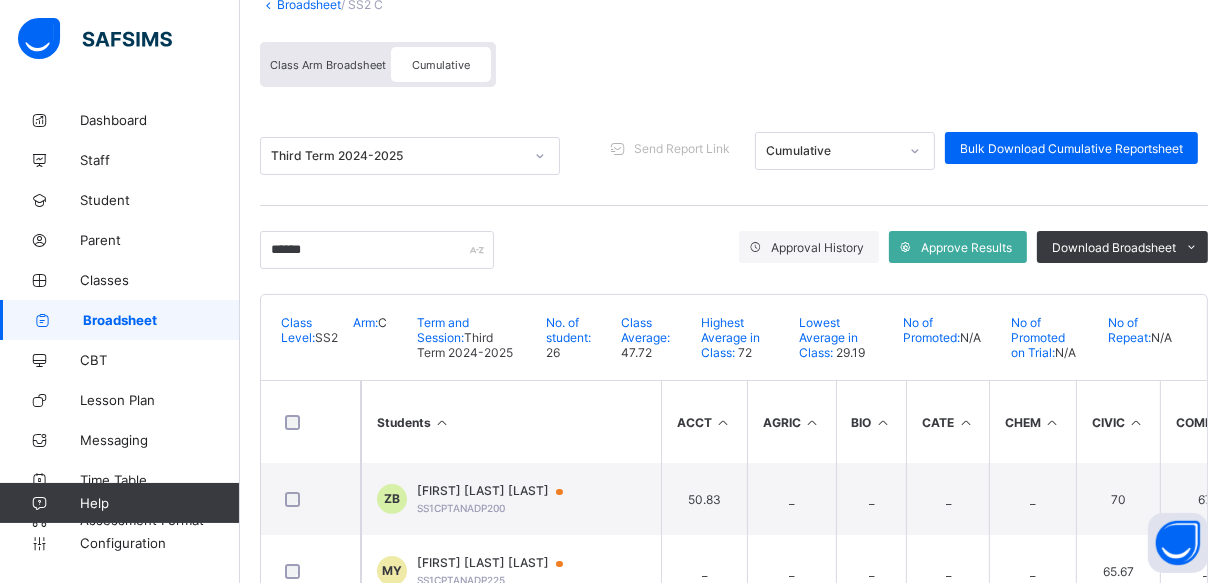 scroll, scrollTop: 0, scrollLeft: 0, axis: both 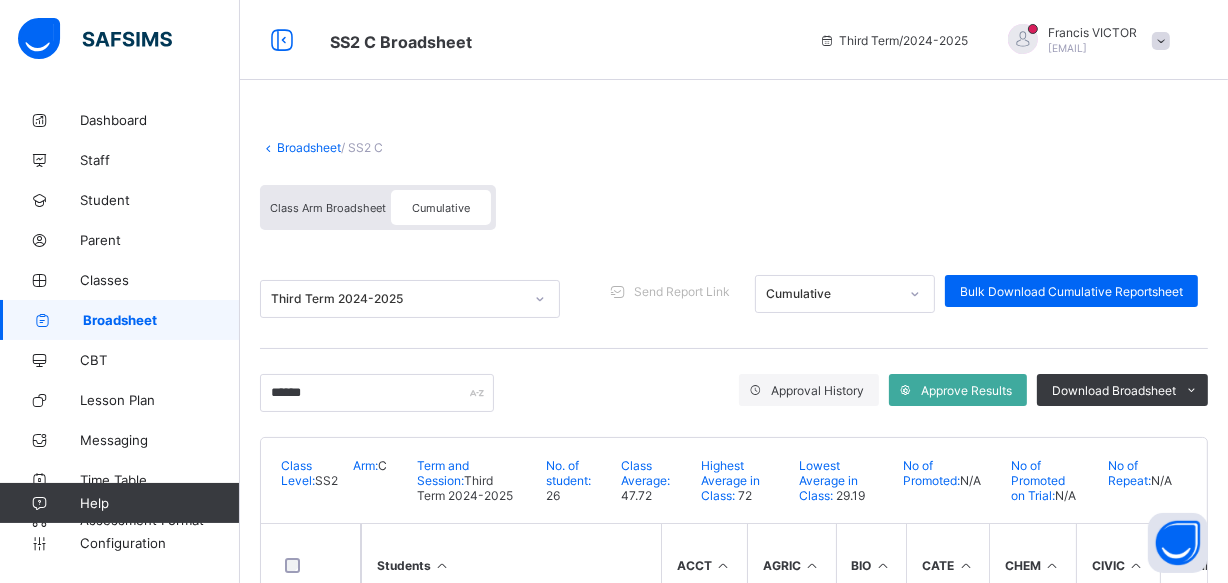 click on "Class Arm Broadsheet" at bounding box center [328, 208] 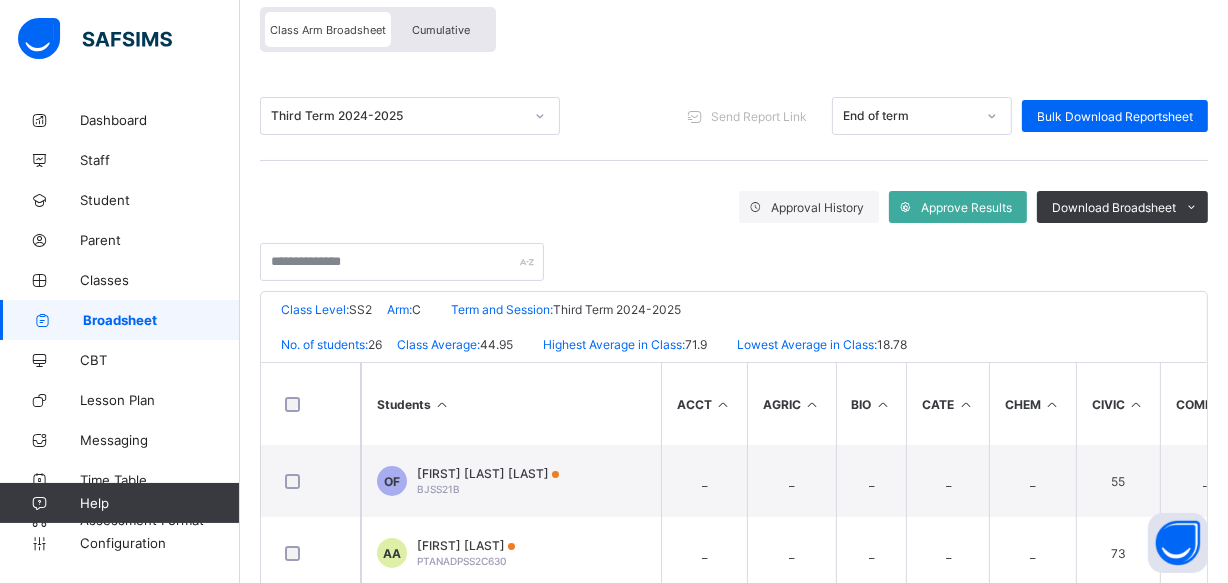 scroll, scrollTop: 272, scrollLeft: 0, axis: vertical 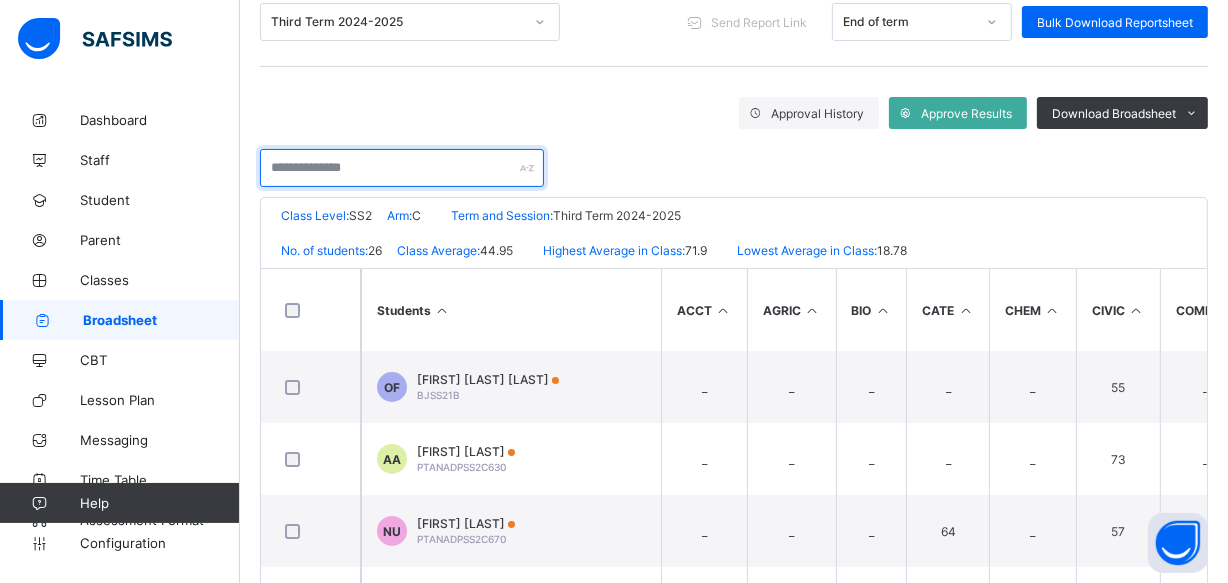 click at bounding box center (402, 168) 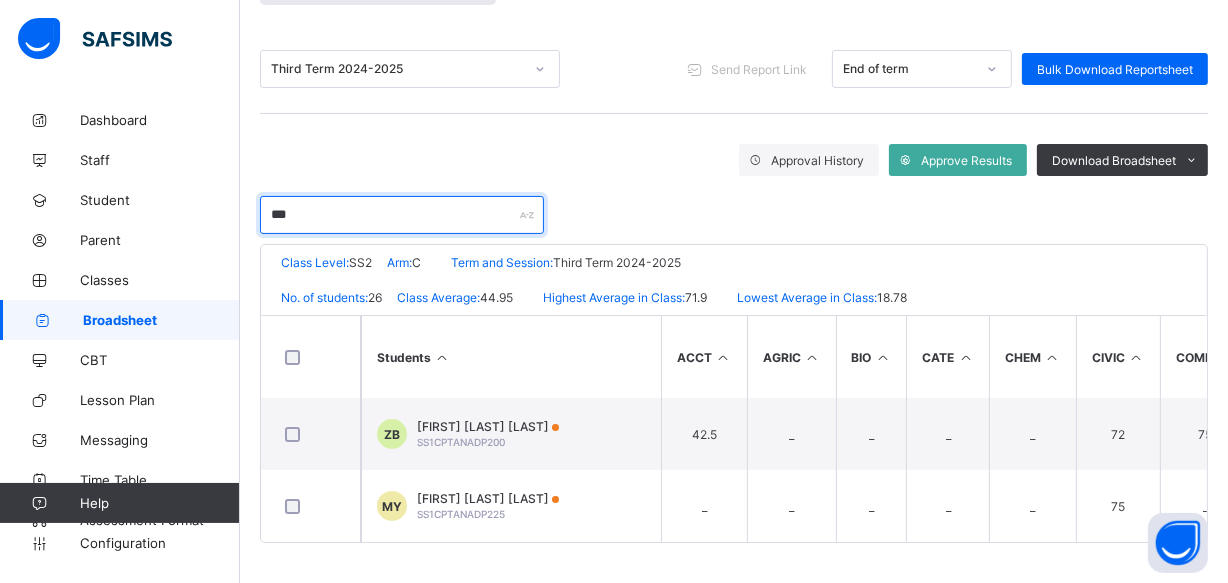 scroll, scrollTop: 230, scrollLeft: 0, axis: vertical 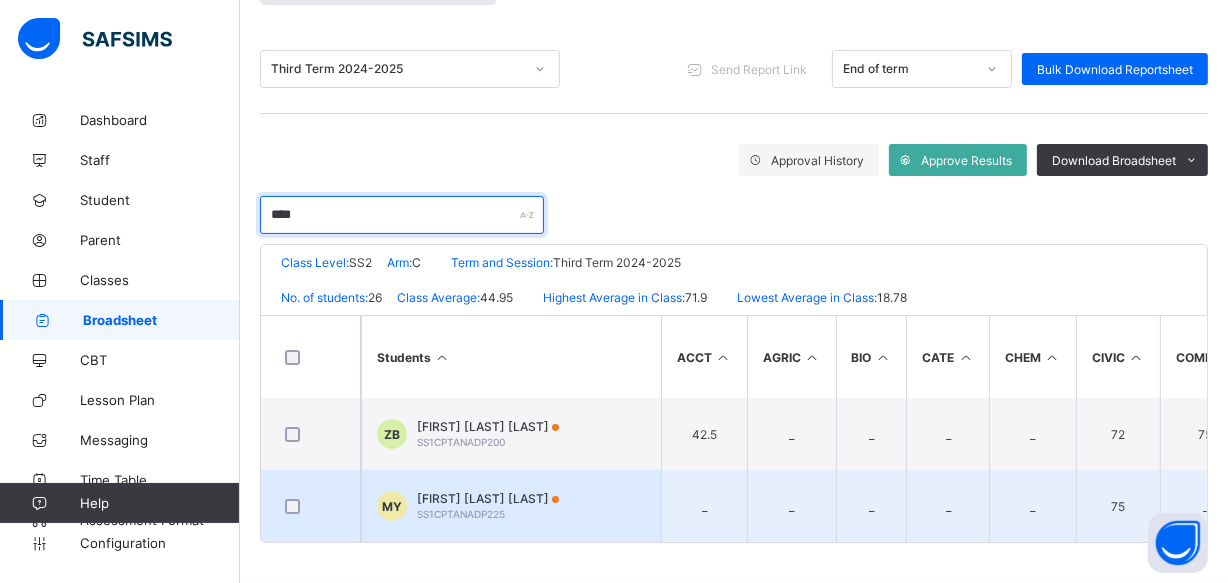 type on "****" 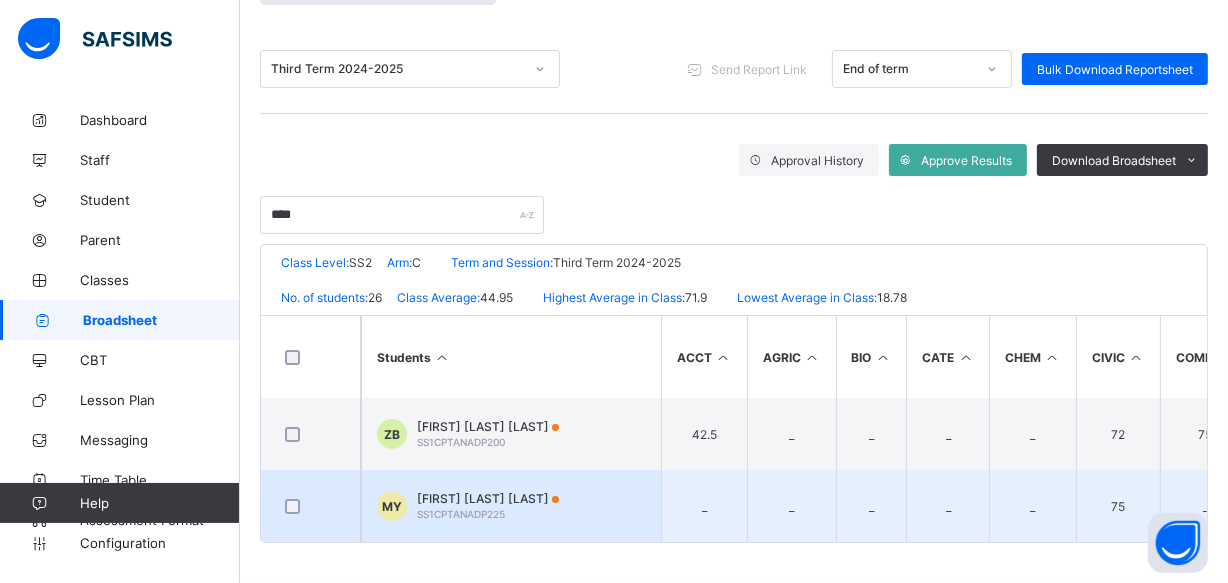 click on "[FIRST] [LAST] [LAST]   SS1CPTANADP225" at bounding box center [488, 506] 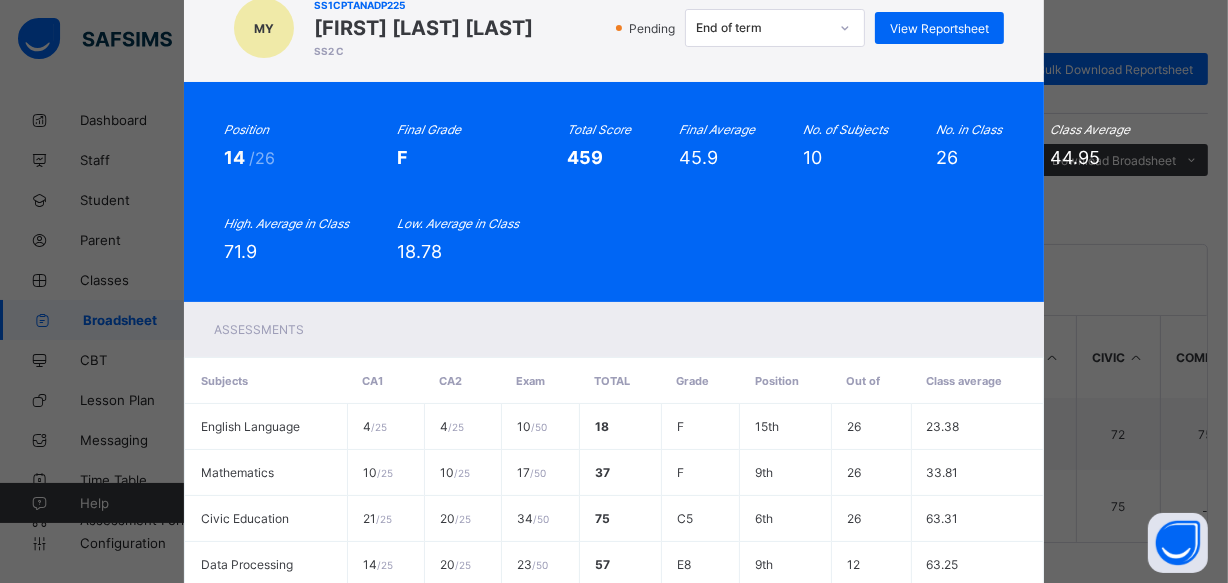 scroll, scrollTop: 0, scrollLeft: 0, axis: both 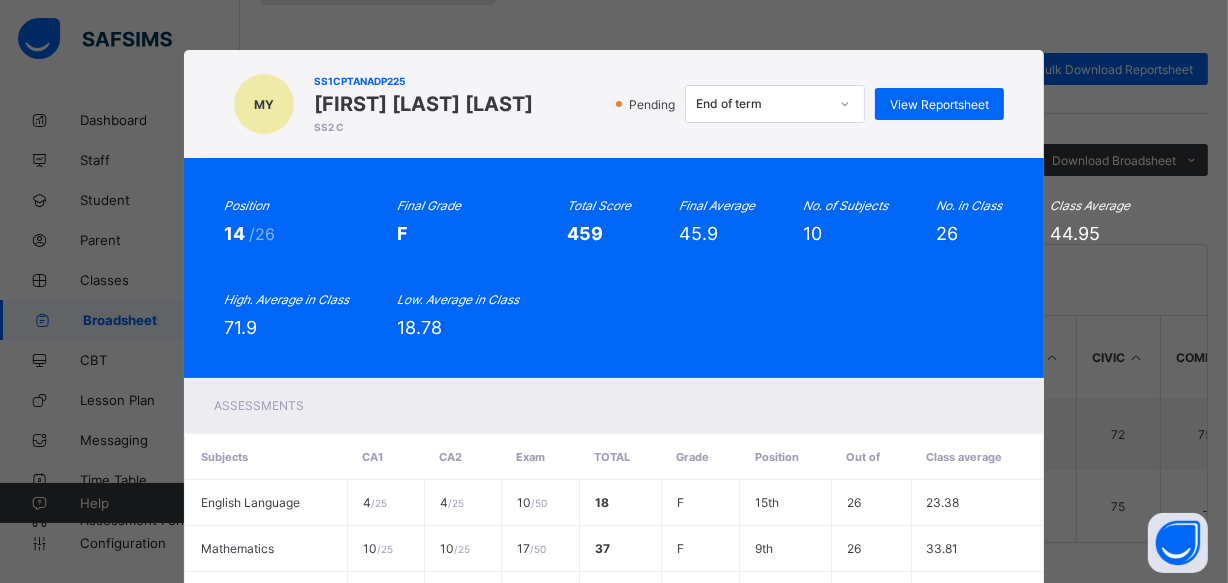 click on "View Reportsheet" at bounding box center (939, 104) 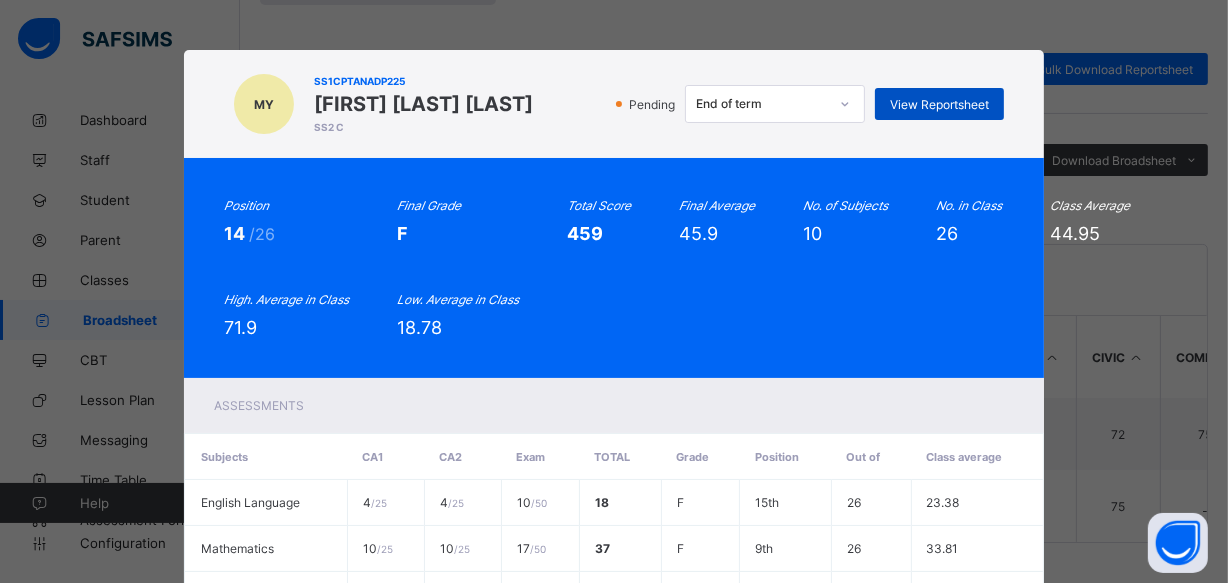 click on "View Reportsheet" at bounding box center [939, 104] 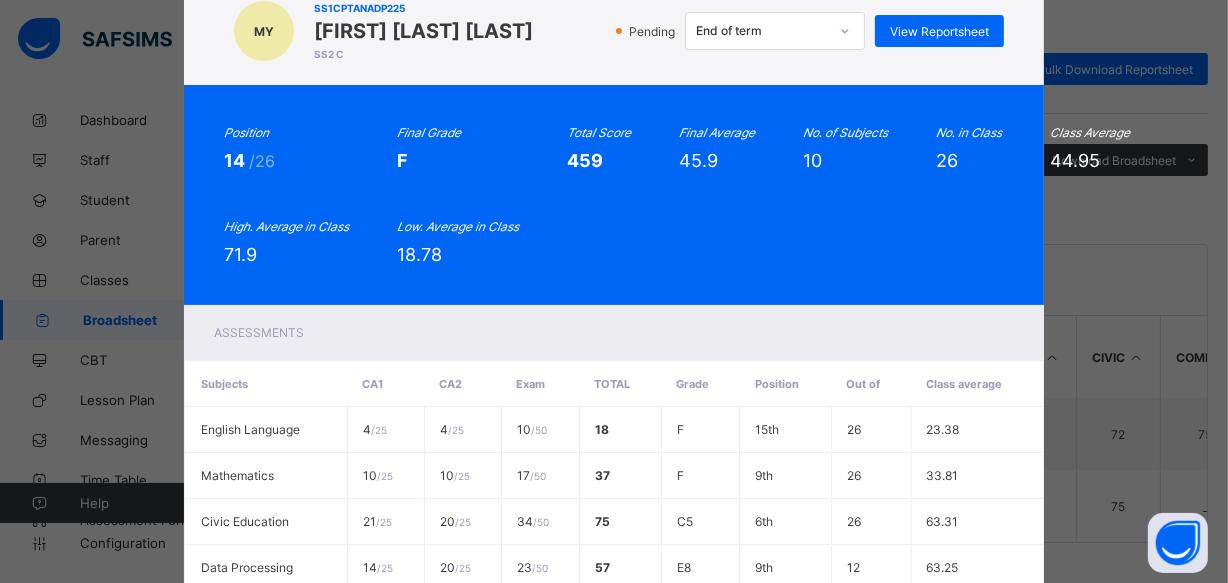 scroll, scrollTop: 0, scrollLeft: 0, axis: both 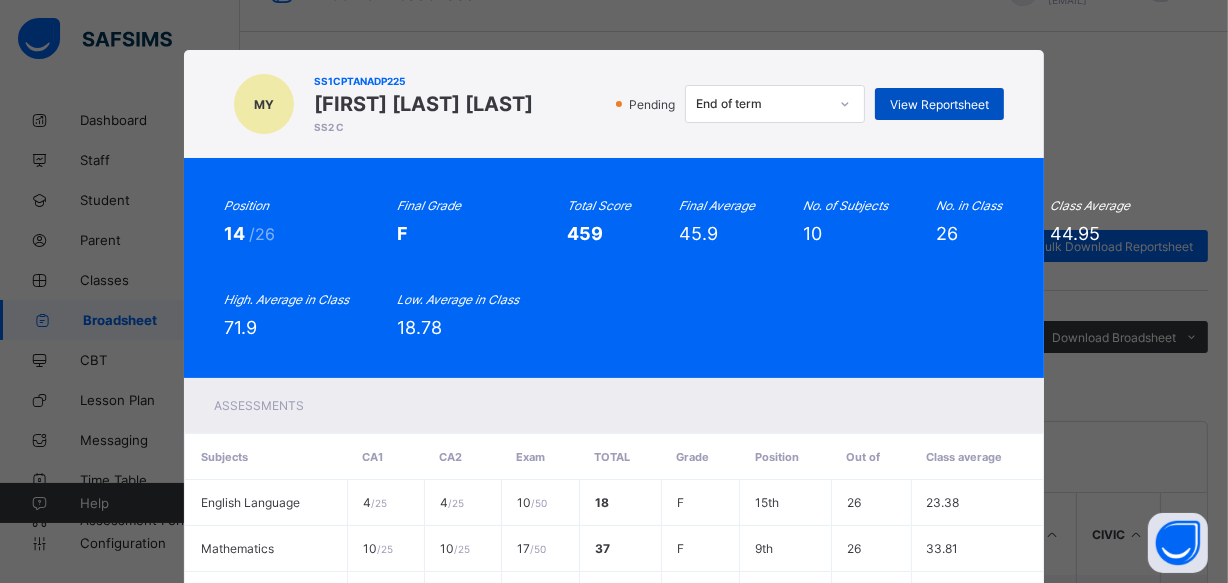 click on "View Reportsheet" at bounding box center (939, 104) 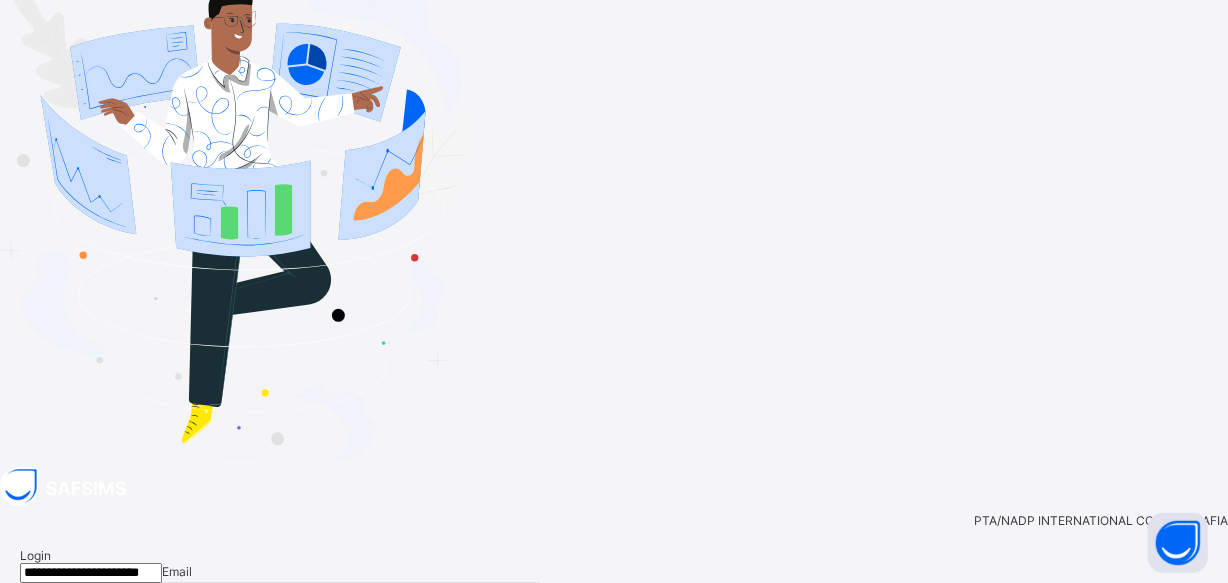 scroll, scrollTop: 0, scrollLeft: 0, axis: both 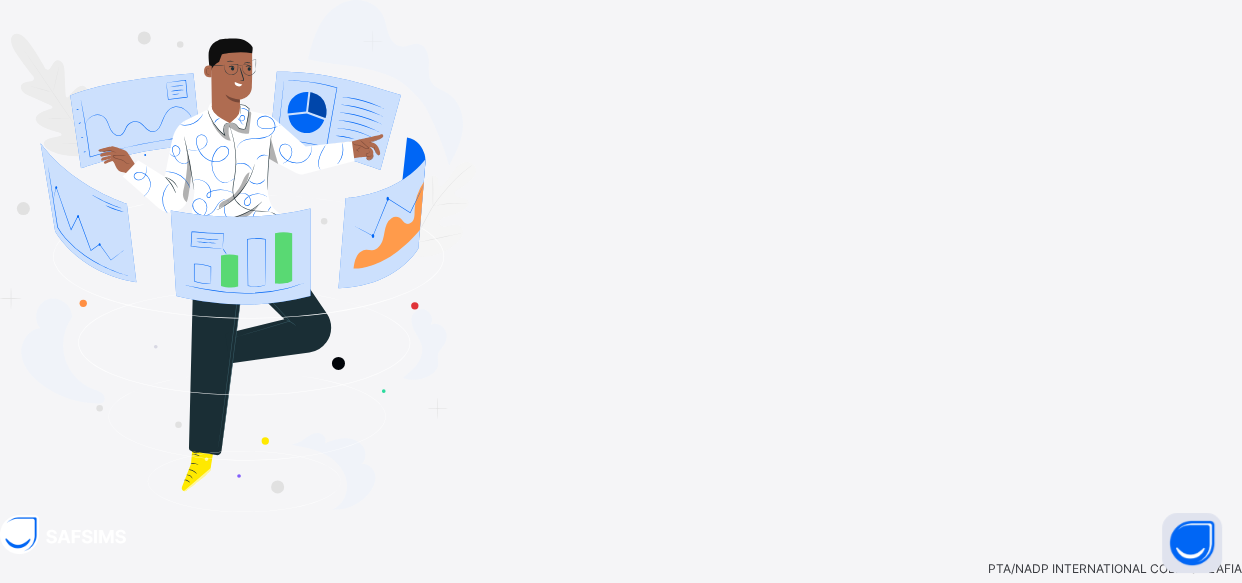 click on "View password" at bounding box center [621, 722] 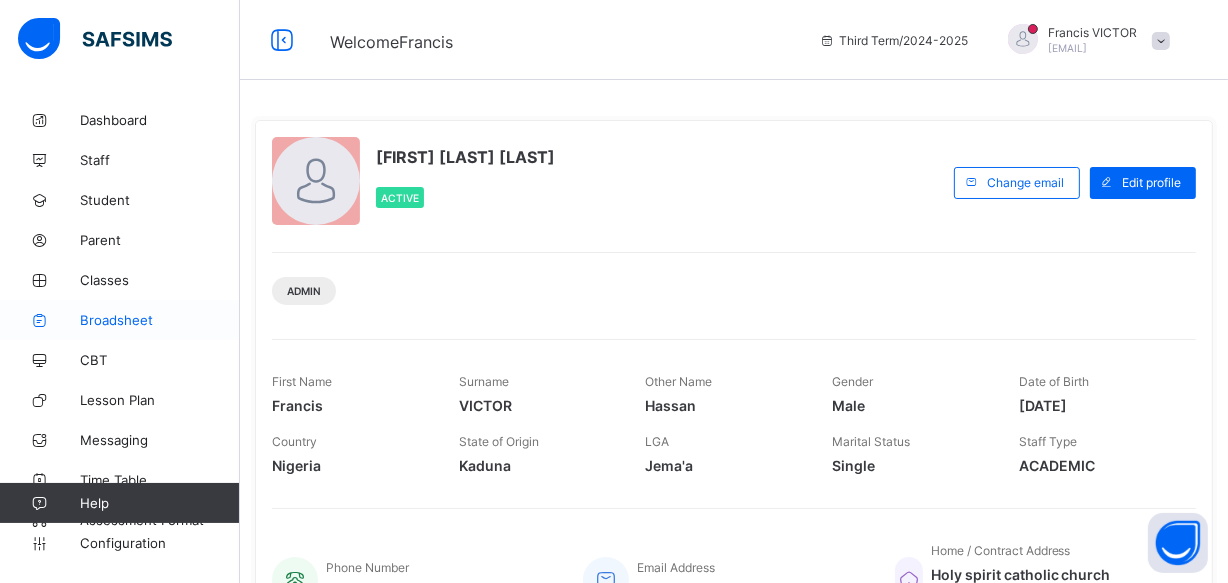 click on "Broadsheet" at bounding box center (160, 320) 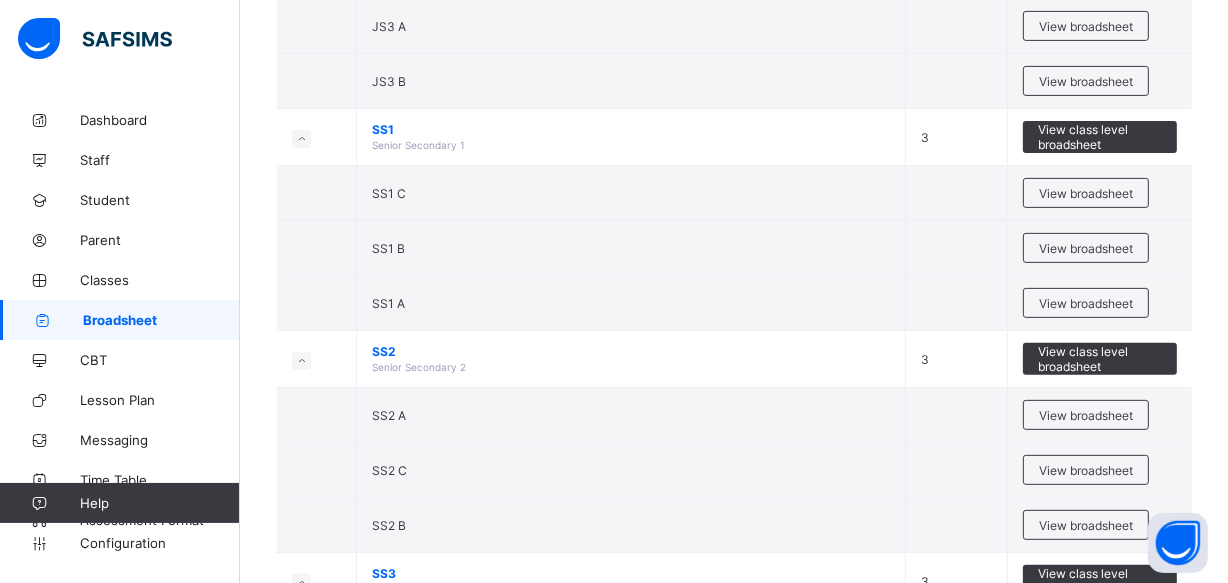 scroll, scrollTop: 727, scrollLeft: 0, axis: vertical 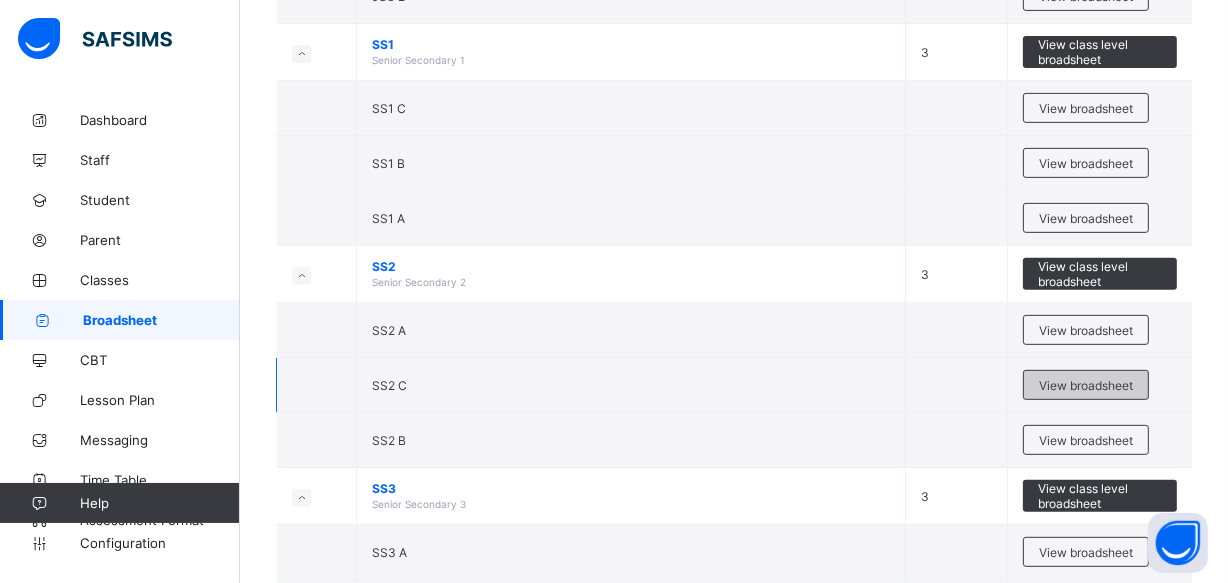 click on "View broadsheet" at bounding box center (1086, 385) 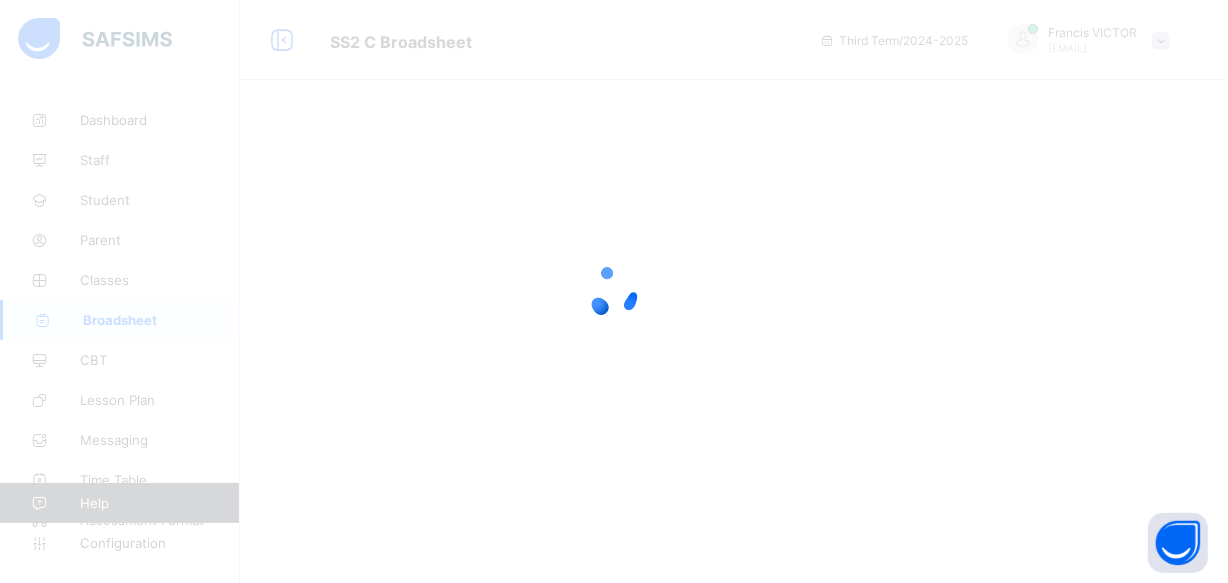 scroll, scrollTop: 0, scrollLeft: 0, axis: both 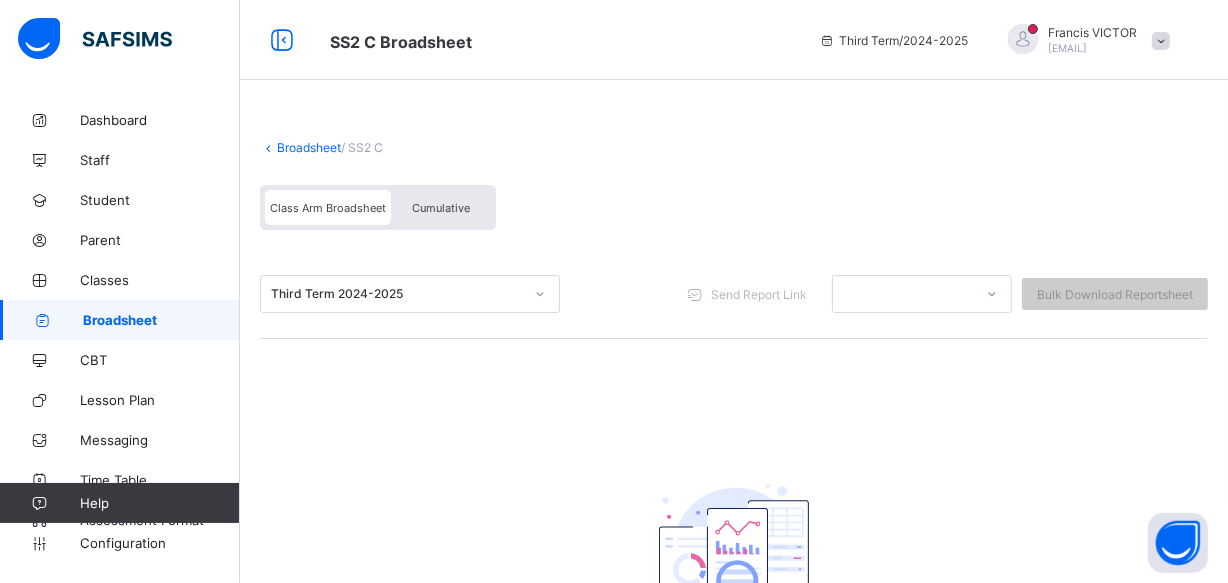 click on "Cumulative" at bounding box center [441, 208] 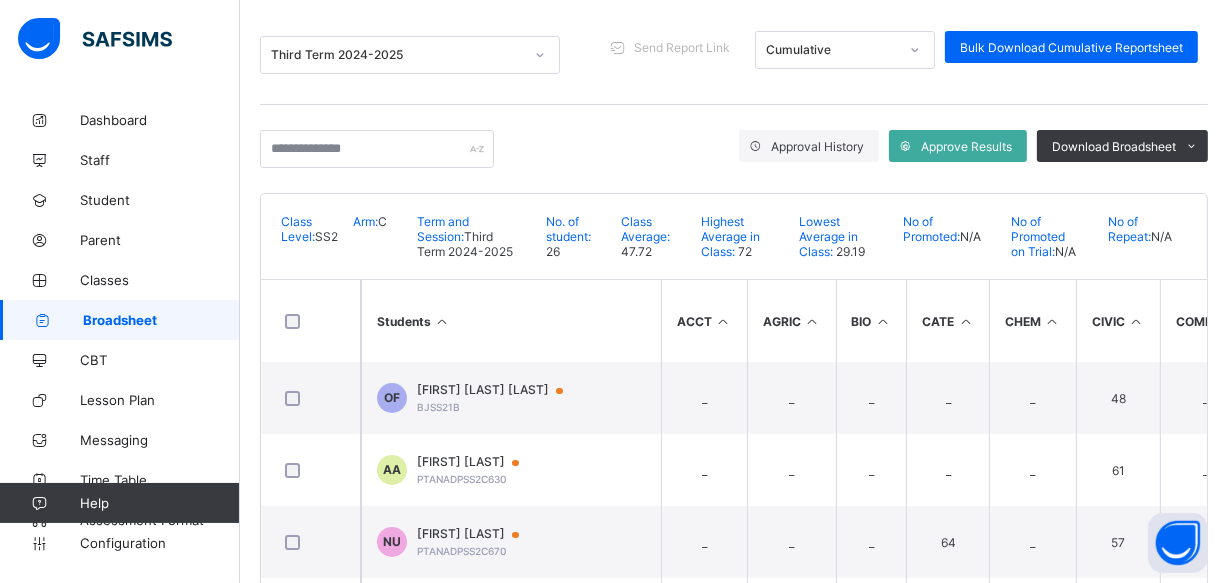scroll, scrollTop: 272, scrollLeft: 0, axis: vertical 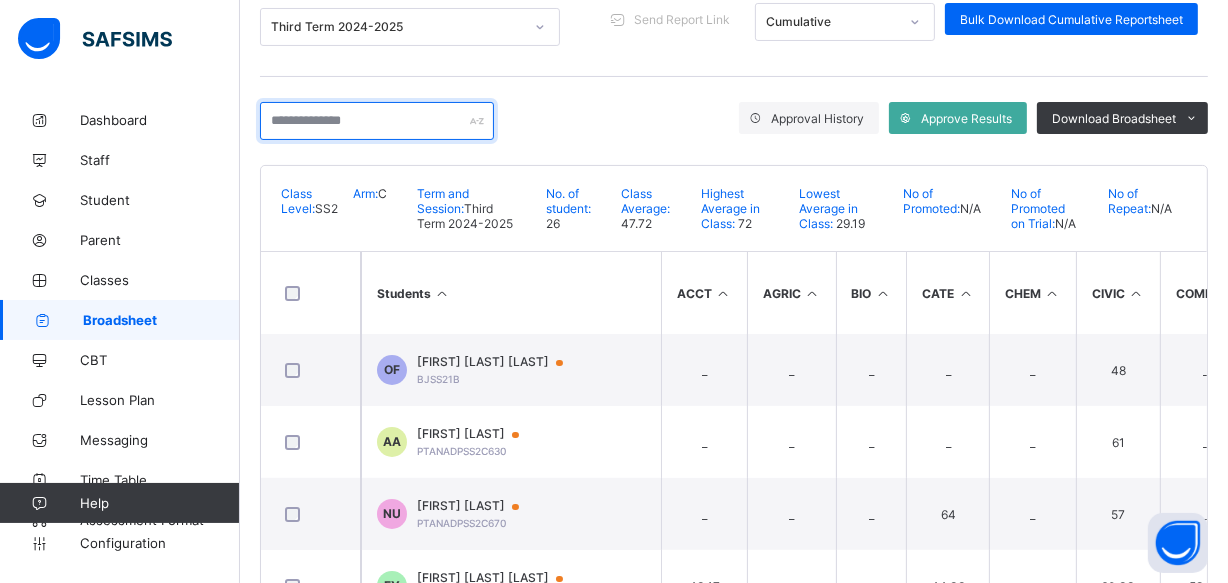 click at bounding box center [377, 121] 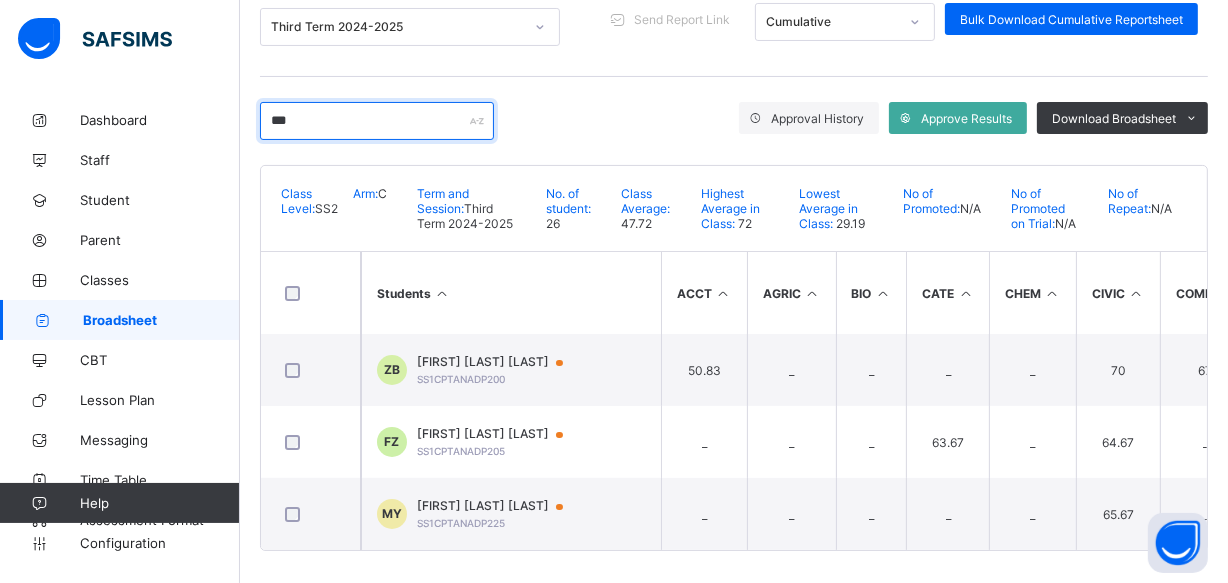 scroll, scrollTop: 212, scrollLeft: 0, axis: vertical 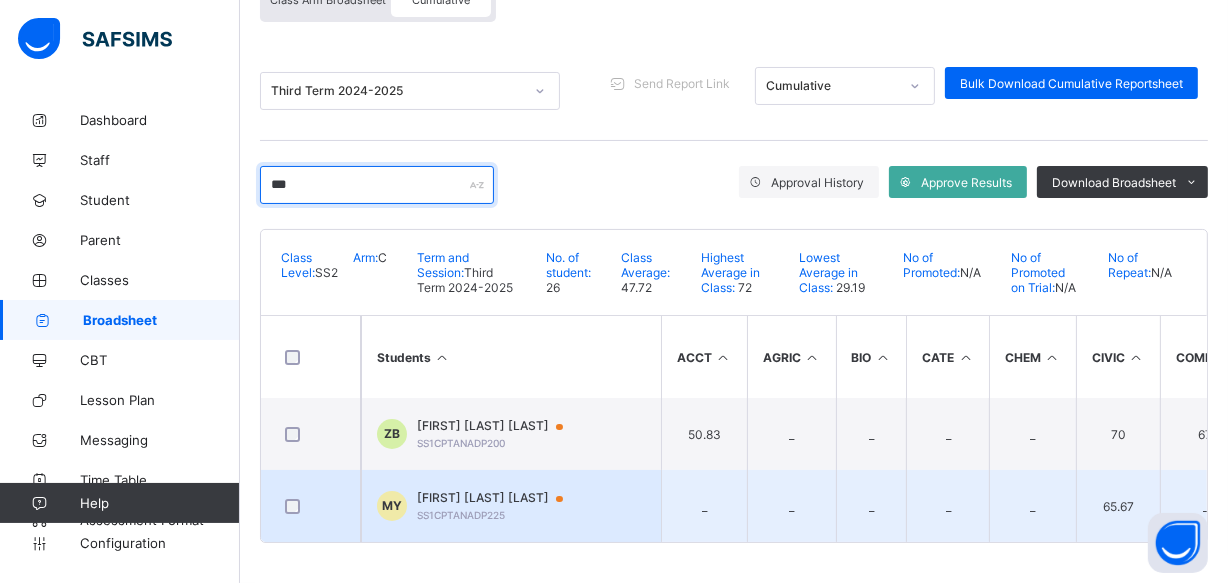 type on "***" 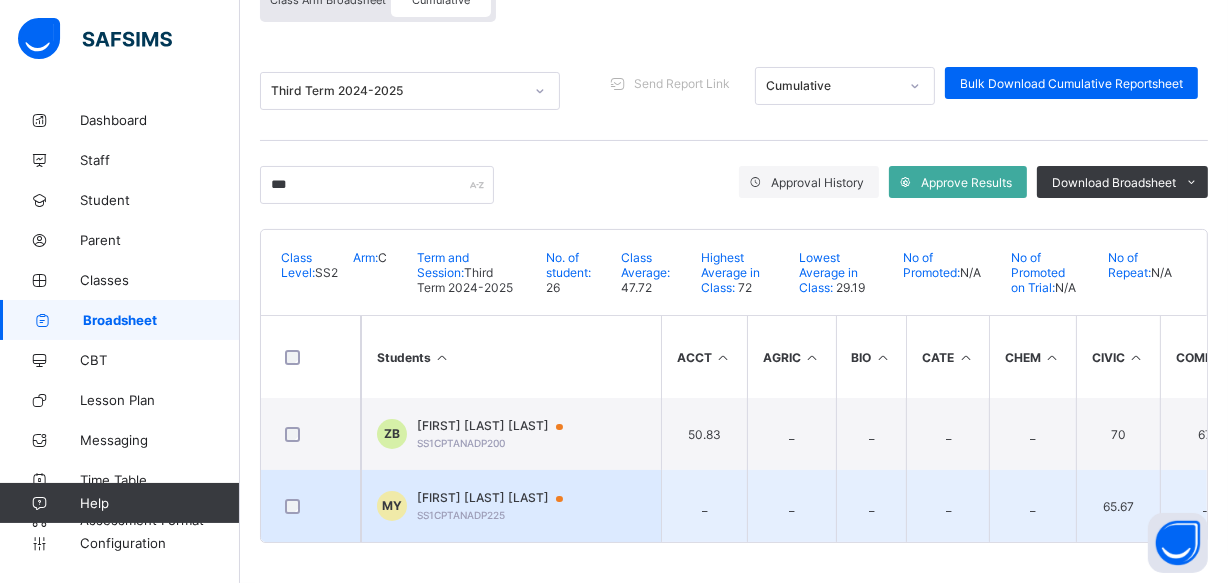 click on "[FIRST] [LAST] [LAST]" at bounding box center [499, 498] 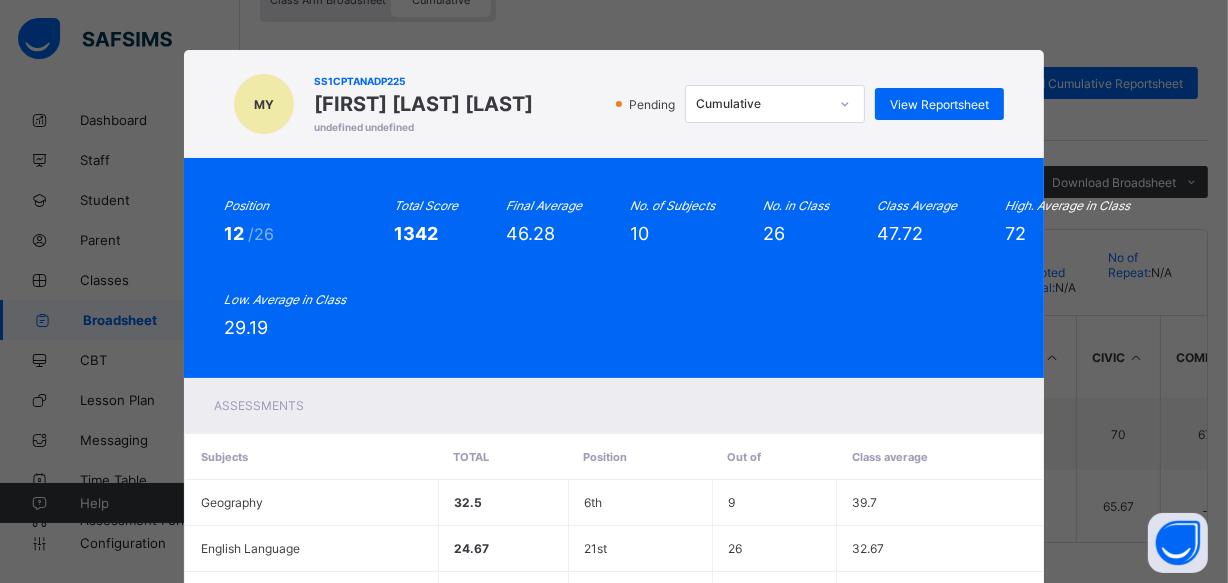 click on "Position         12       /26         Total Score         1342         Final Average         46.28         No. of Subjects         10         No. in Class         26         Class Average         47.72         High. Average in Class         72         Low. Average in Class         29.19" at bounding box center (614, 268) 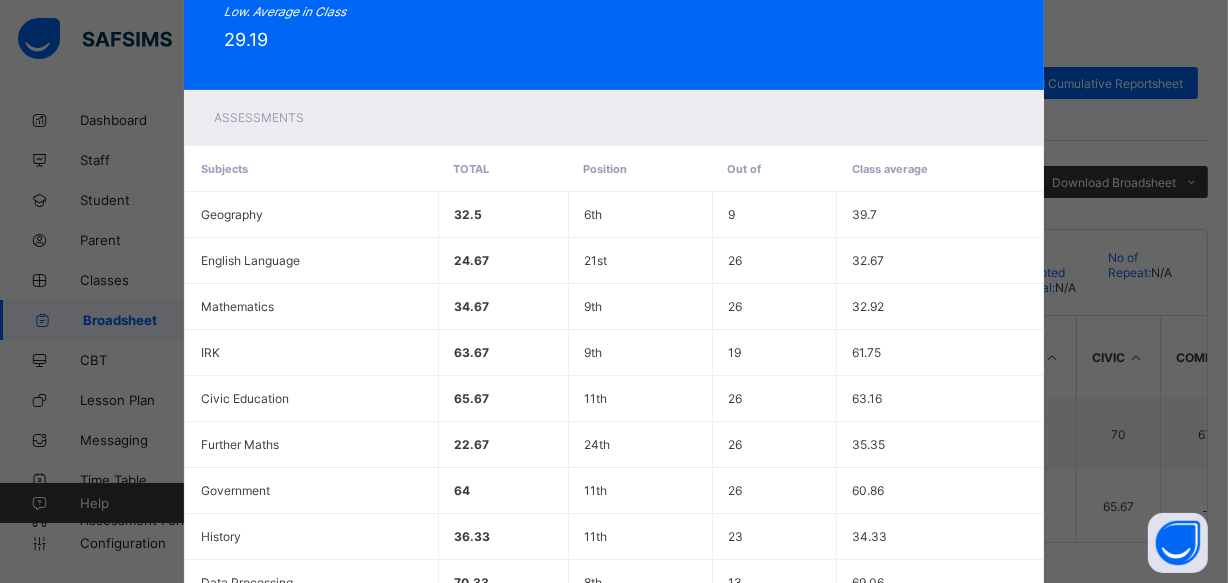 scroll, scrollTop: 533, scrollLeft: 0, axis: vertical 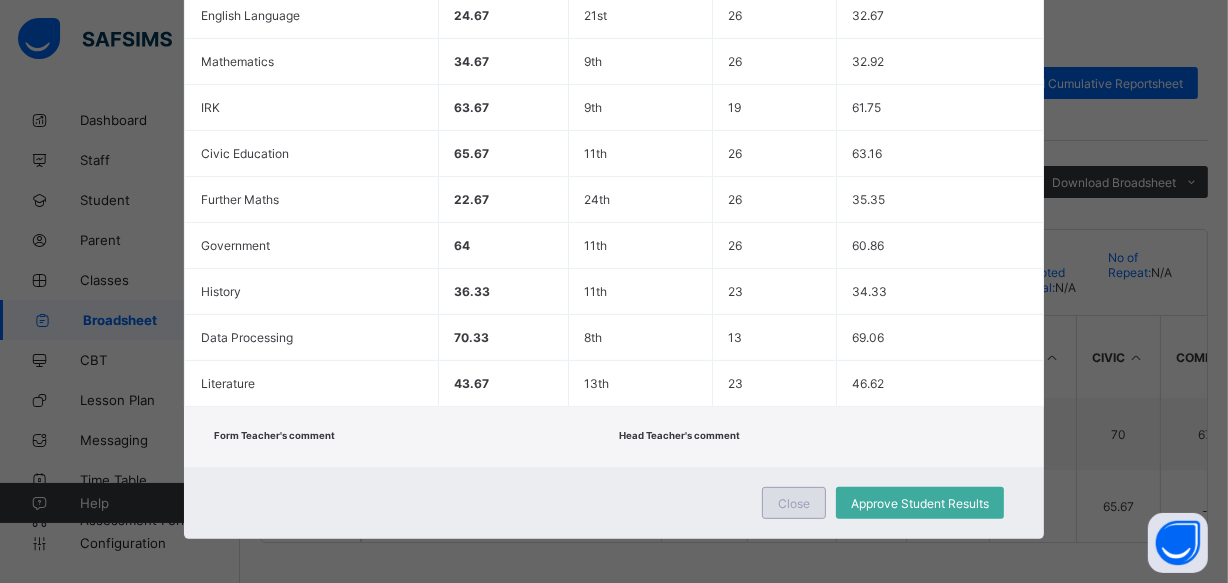 click on "Close" at bounding box center [794, 503] 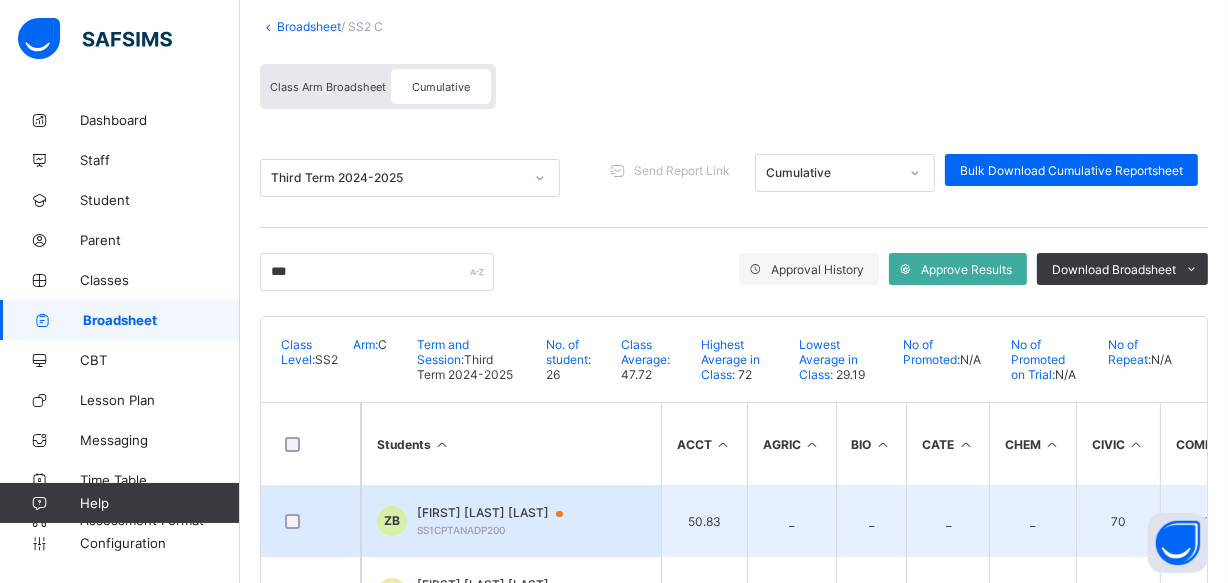 scroll, scrollTop: 212, scrollLeft: 0, axis: vertical 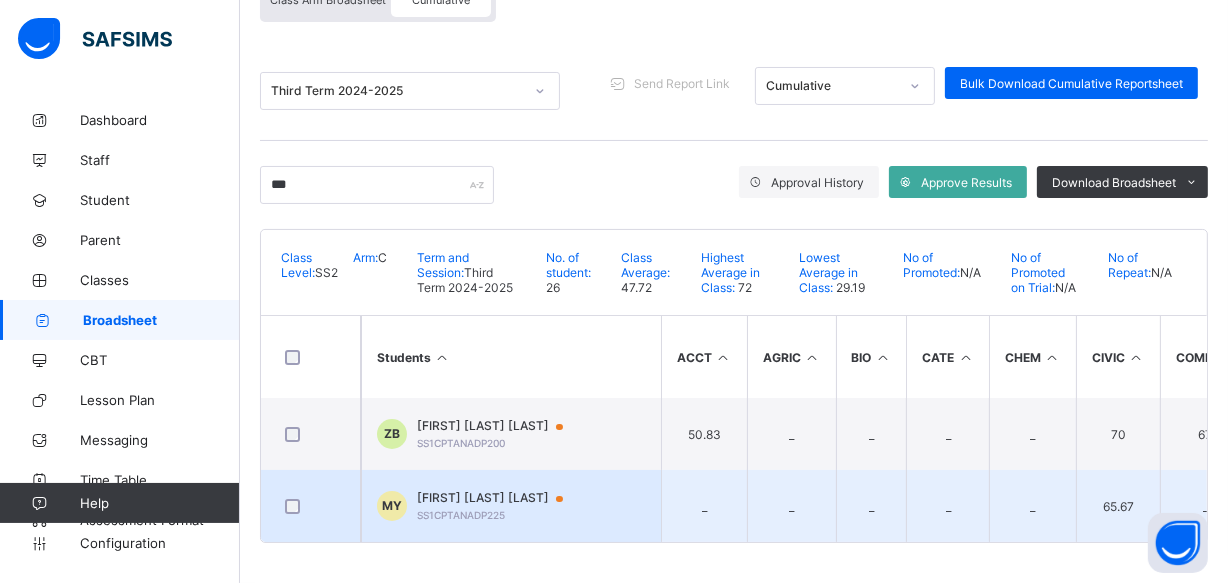 click on "[FIRST] [LAST] [LAST]" at bounding box center [499, 498] 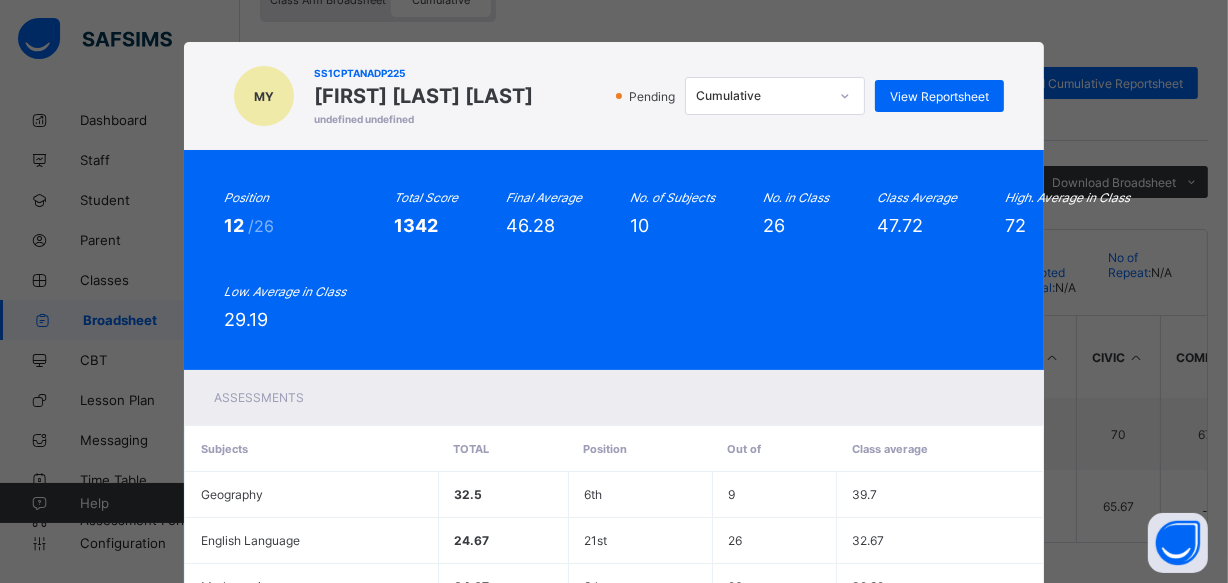 scroll, scrollTop: 0, scrollLeft: 0, axis: both 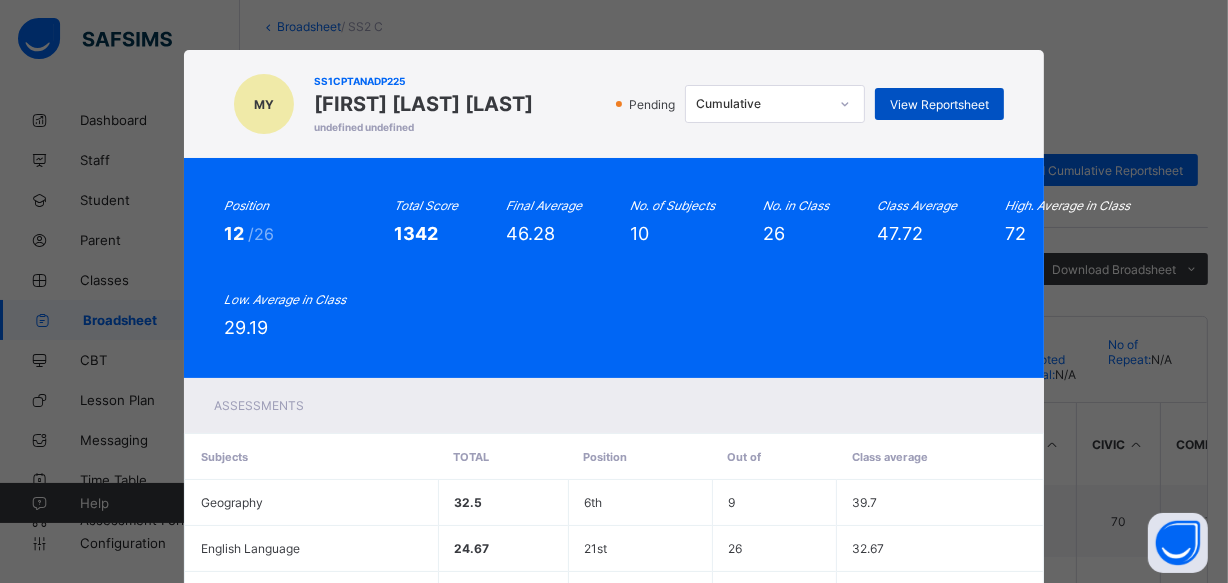 click on "View Reportsheet" at bounding box center [939, 104] 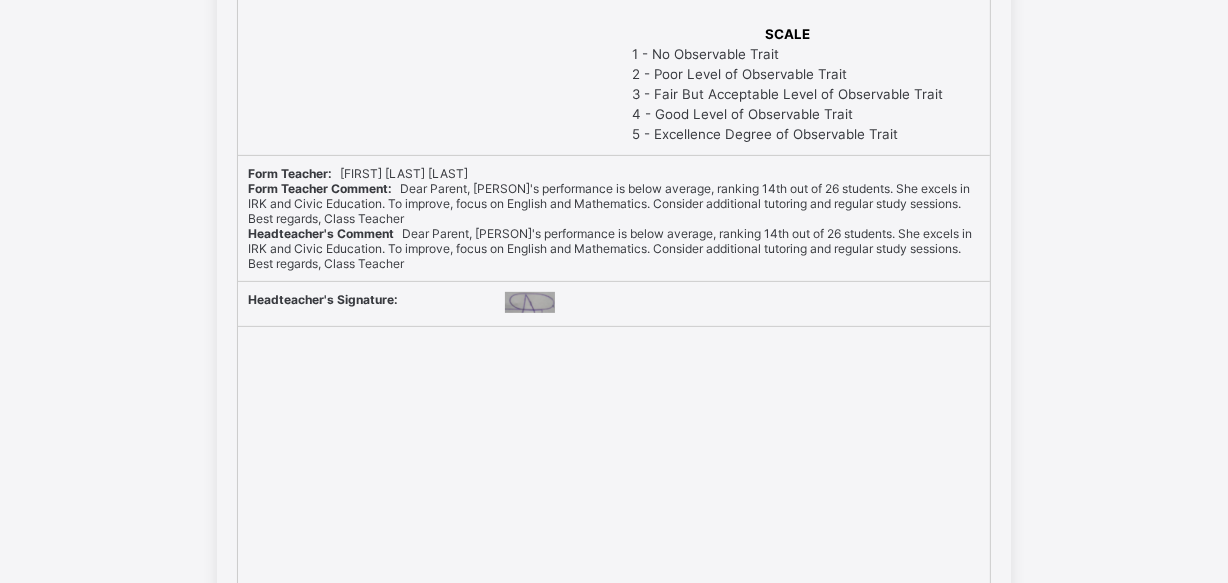 scroll, scrollTop: 709, scrollLeft: 0, axis: vertical 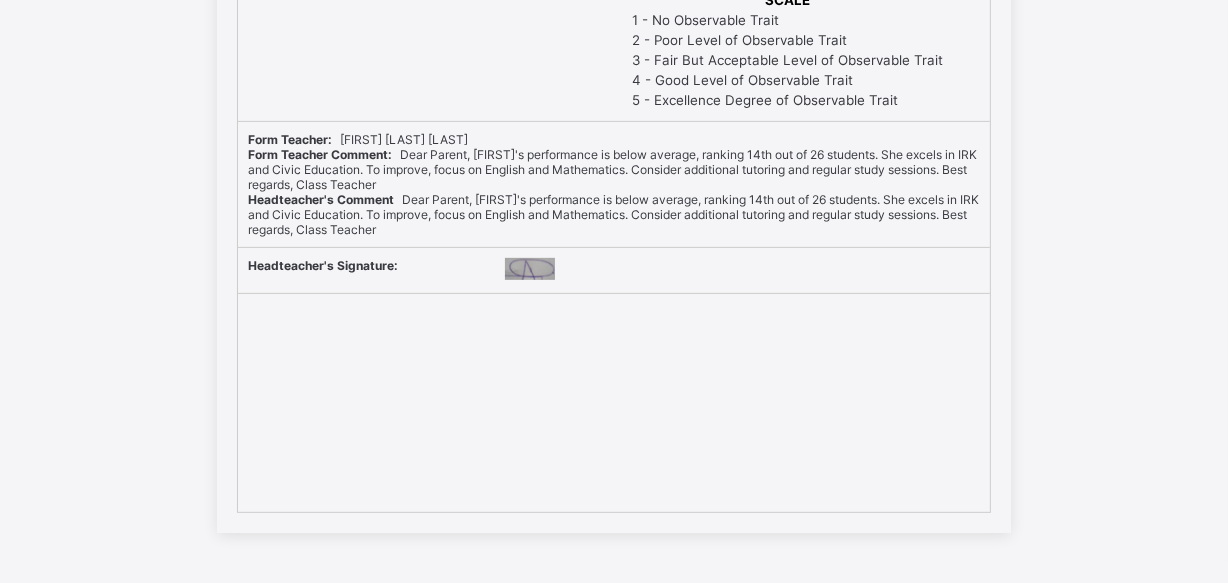 click on "Form Teacher Comment: Dear Parent,
Zainab's performance is below average, ranking 14th out of 26 students. She excels in IRK and Civic Education. To improve, focus on English and Mathematics. Consider additional tutoring and regular study sessions.
Best regards,
Class Teacher" at bounding box center [614, 169] 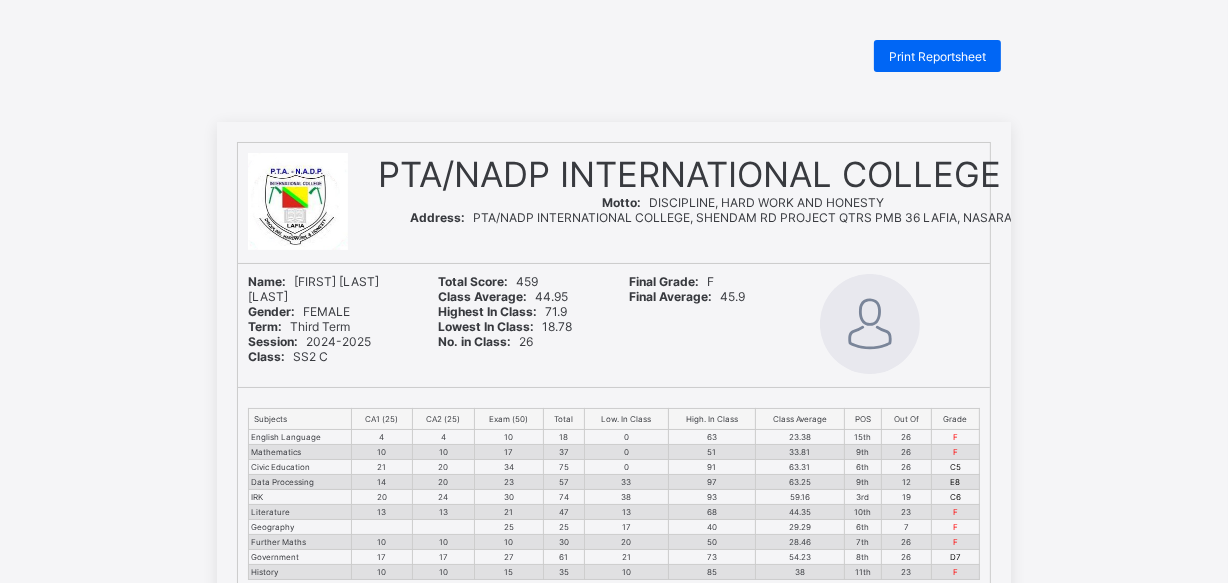 scroll, scrollTop: 0, scrollLeft: 0, axis: both 